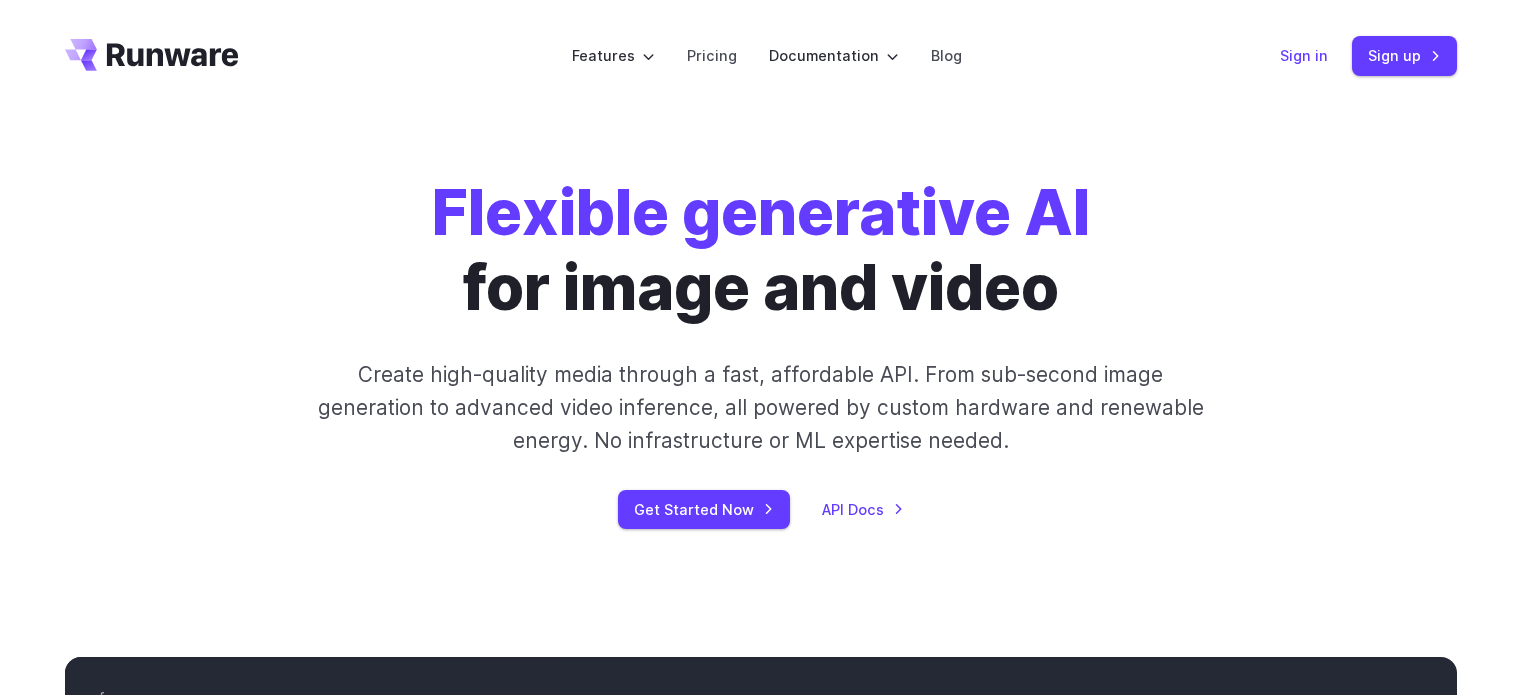 scroll, scrollTop: 0, scrollLeft: 0, axis: both 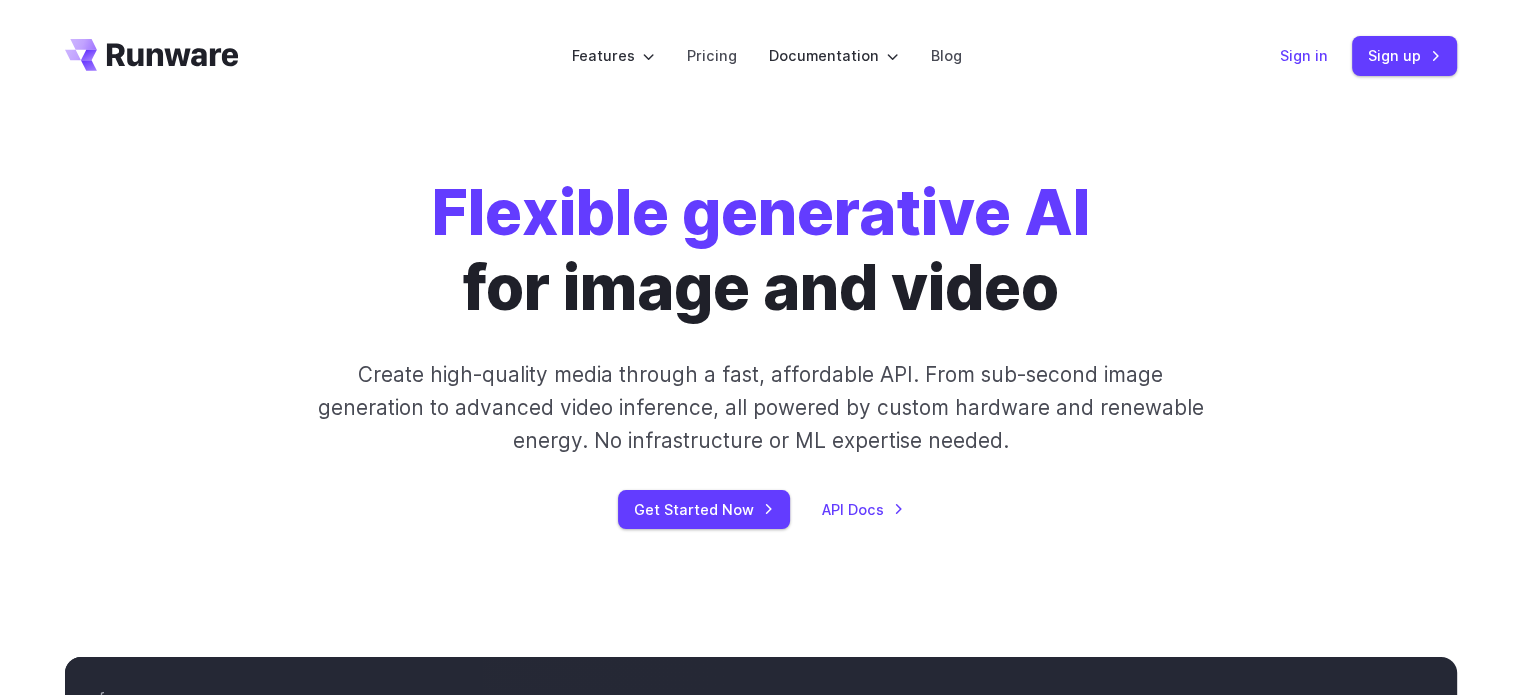 click on "Sign in" at bounding box center (1304, 55) 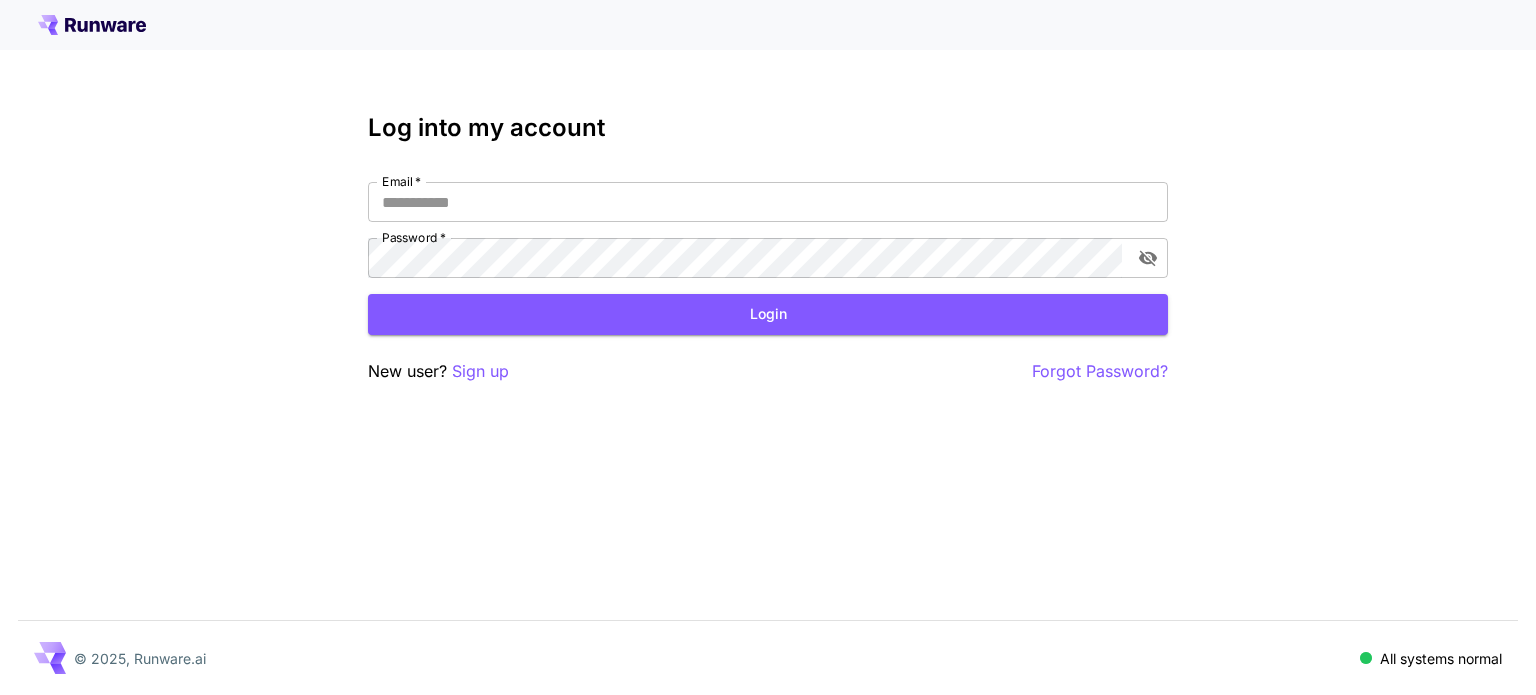 scroll, scrollTop: 0, scrollLeft: 0, axis: both 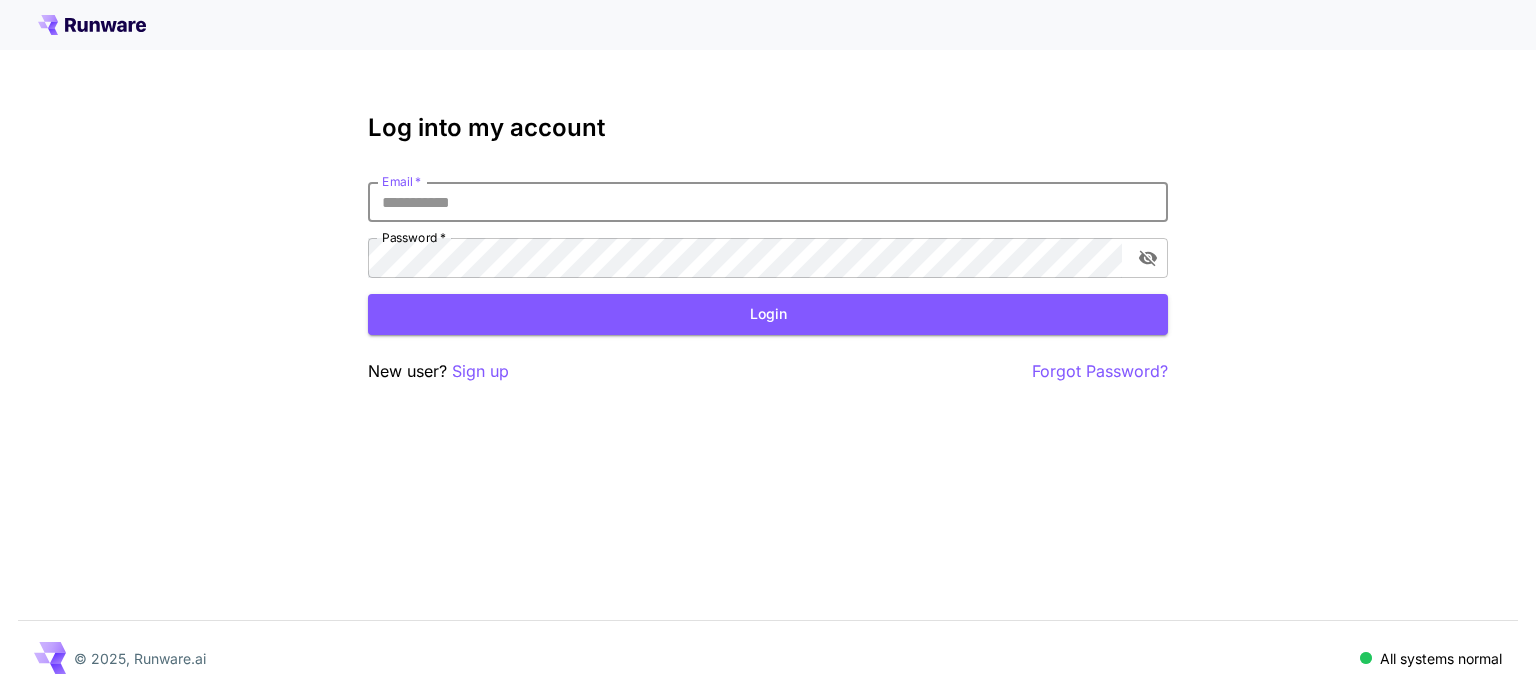 click on "Email   *" at bounding box center [768, 202] 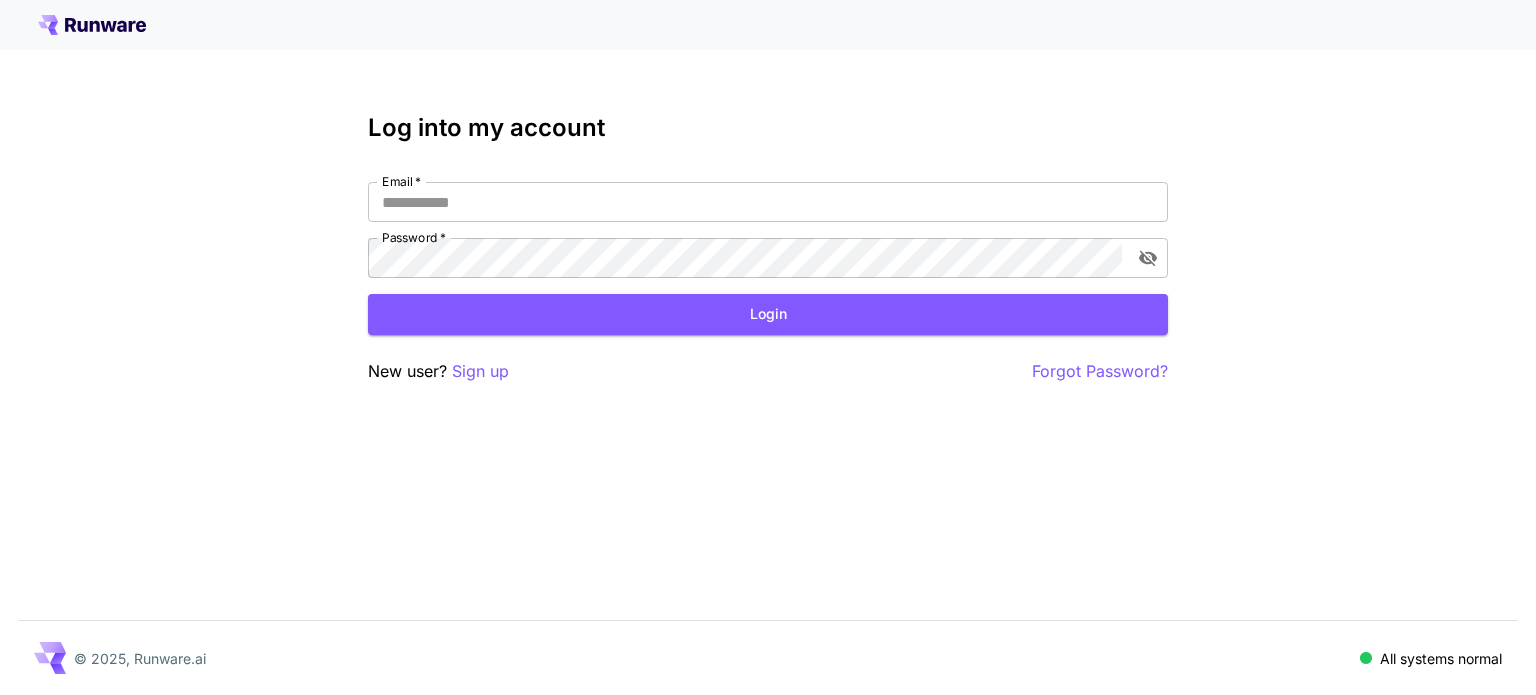click on "Log into my account Email   * Email   * Password   * Password   * Login New user?   Sign up Forgot Password?" at bounding box center (768, 249) 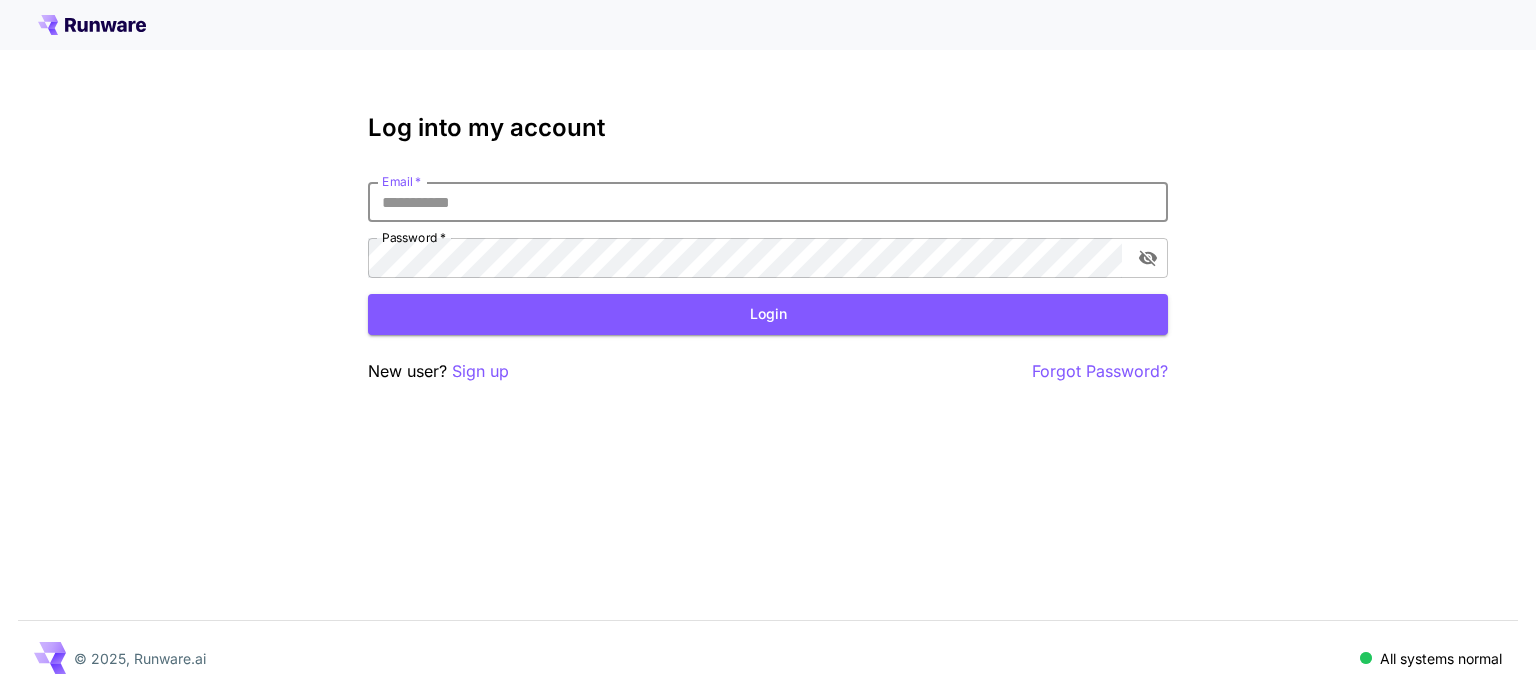 click on "Email   *" at bounding box center (768, 202) 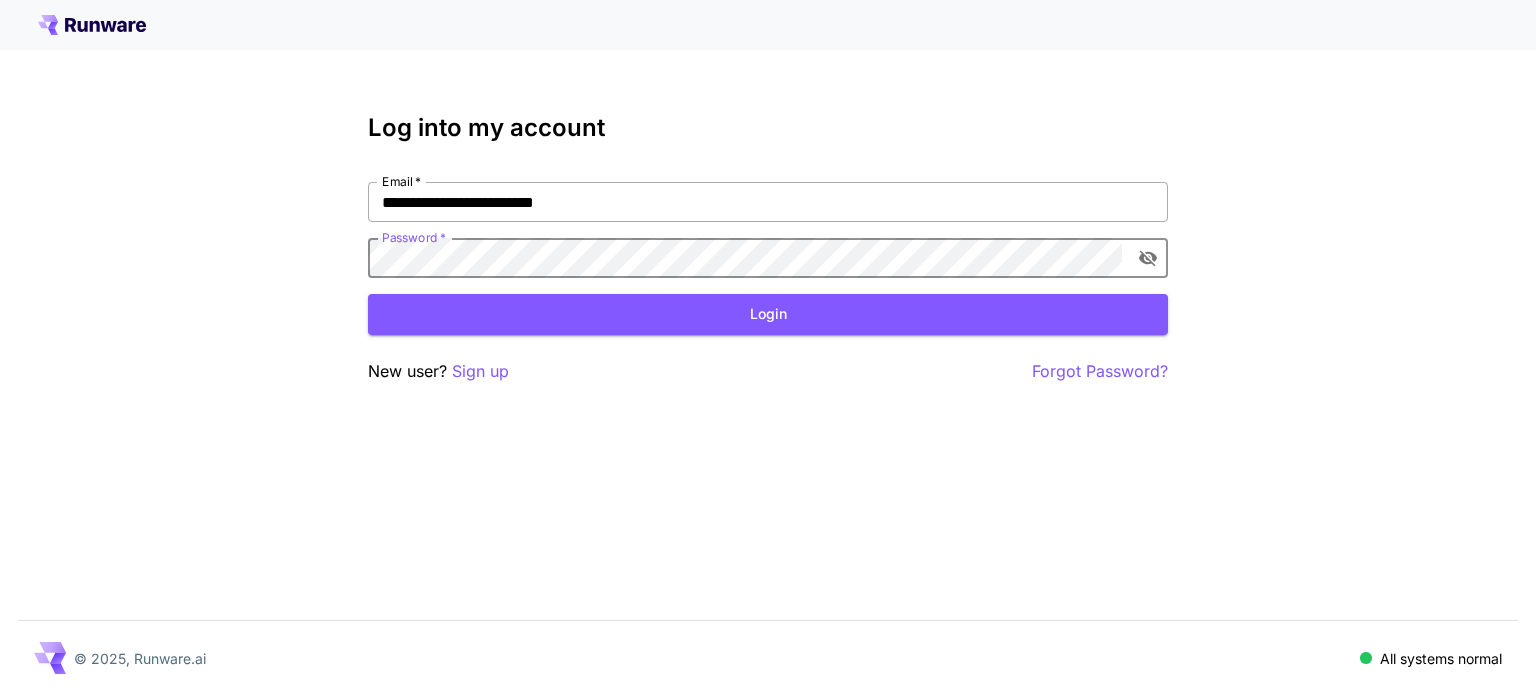 click on "Login" at bounding box center [768, 314] 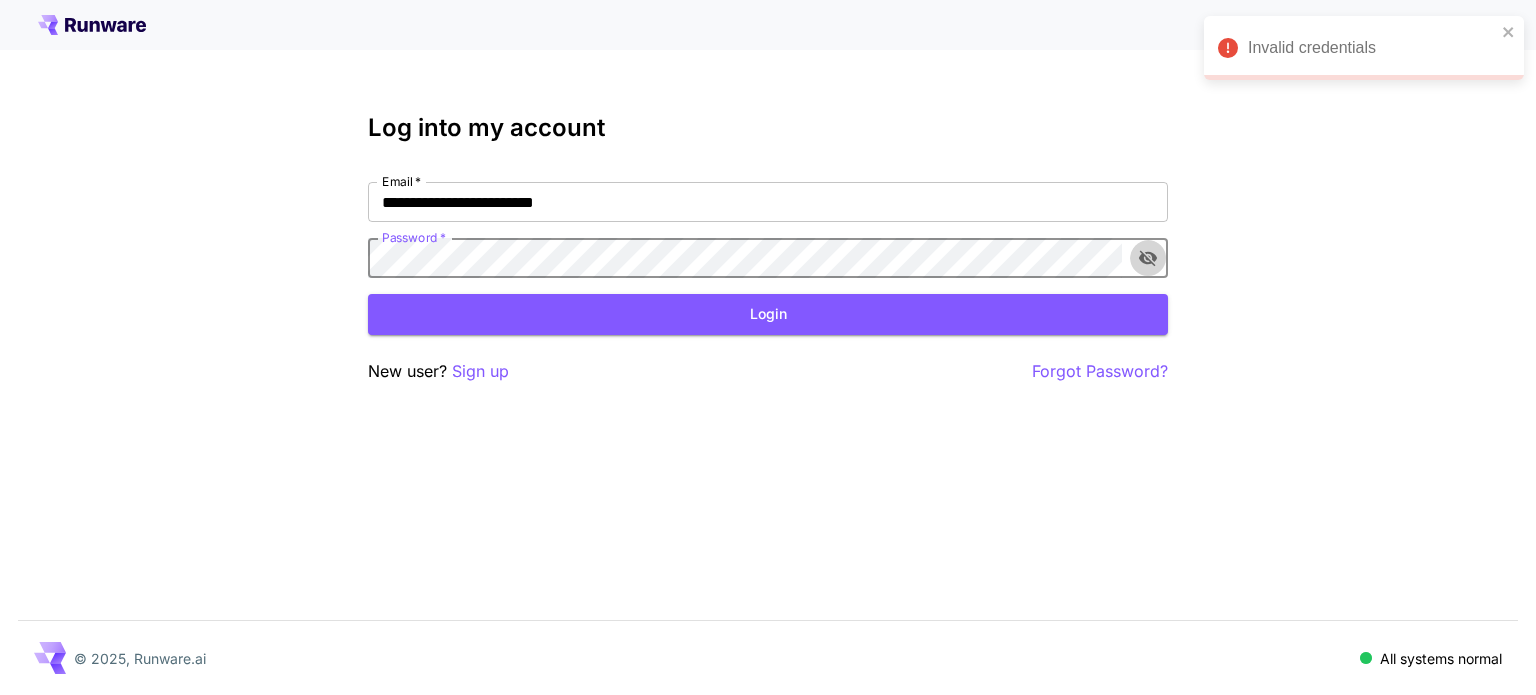 click 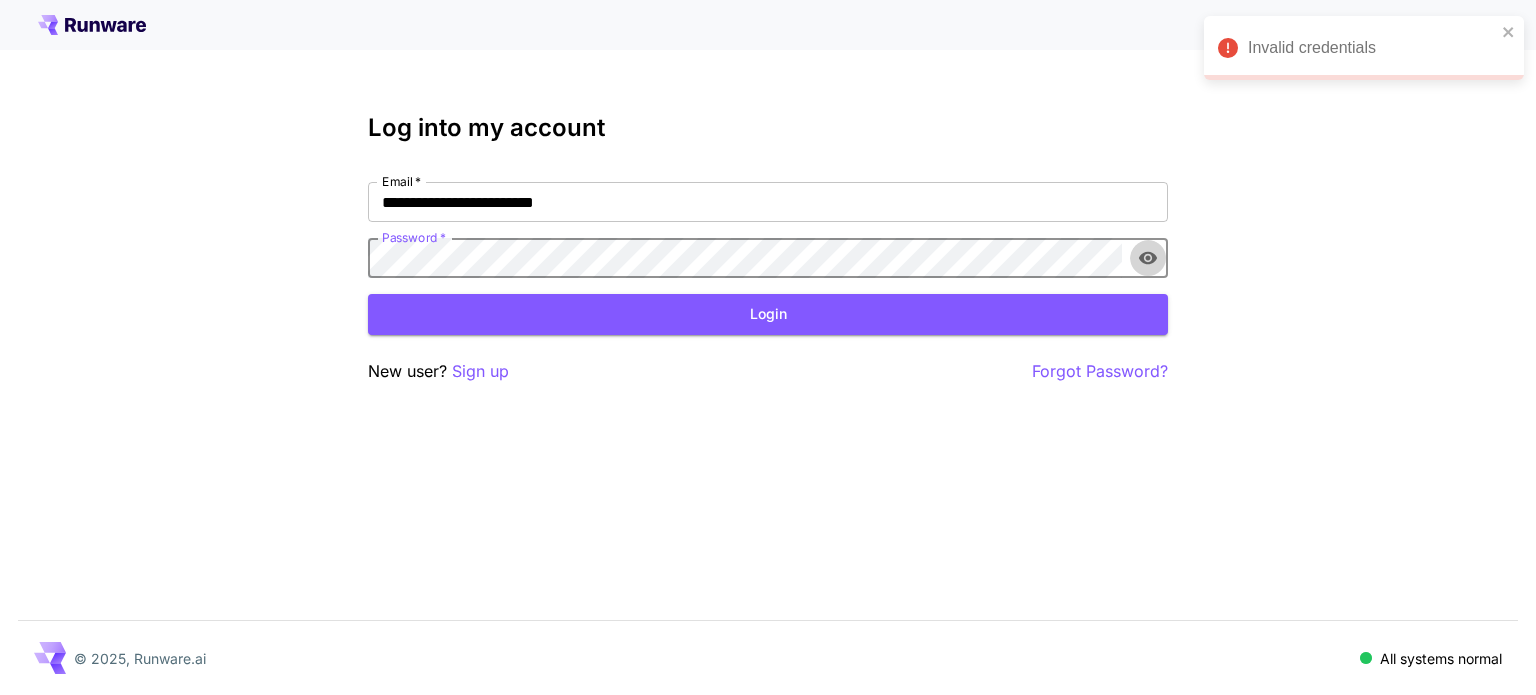 click 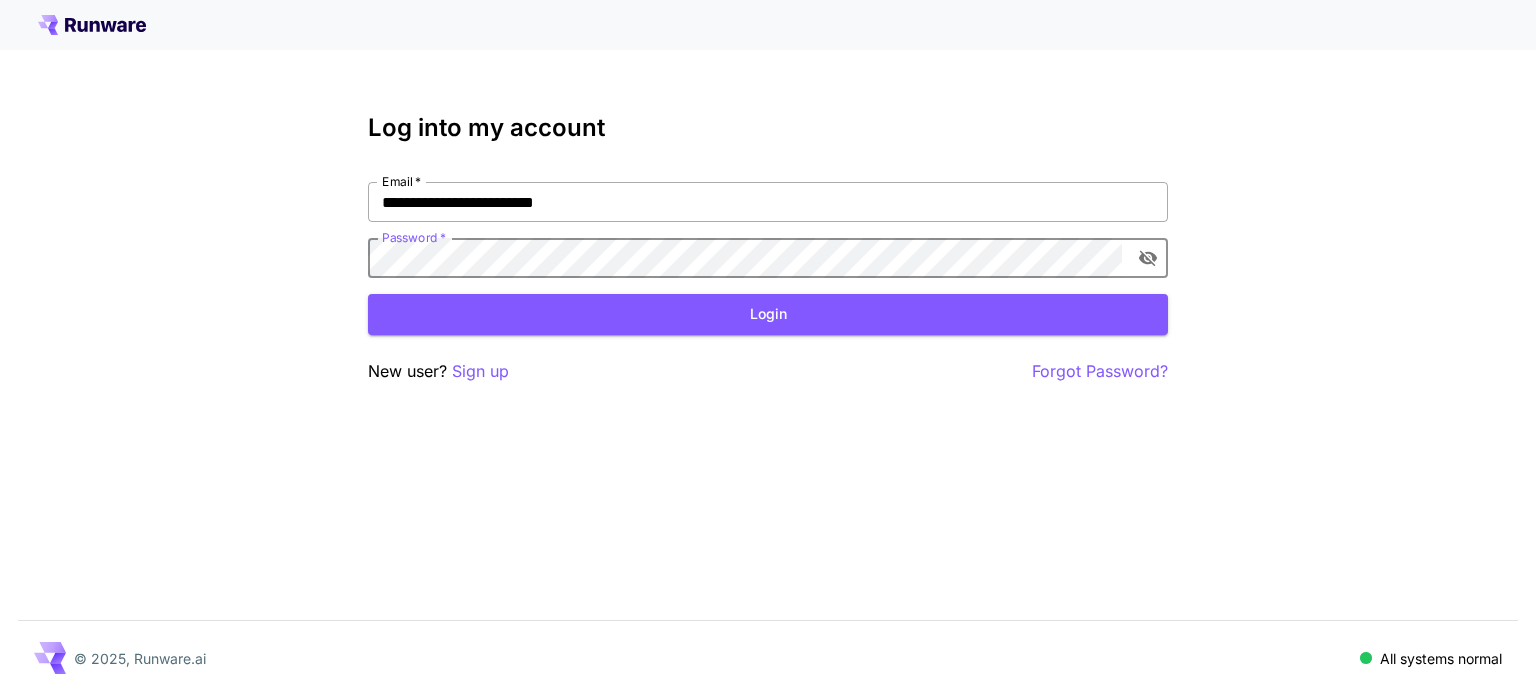 click on "**********" at bounding box center [768, 202] 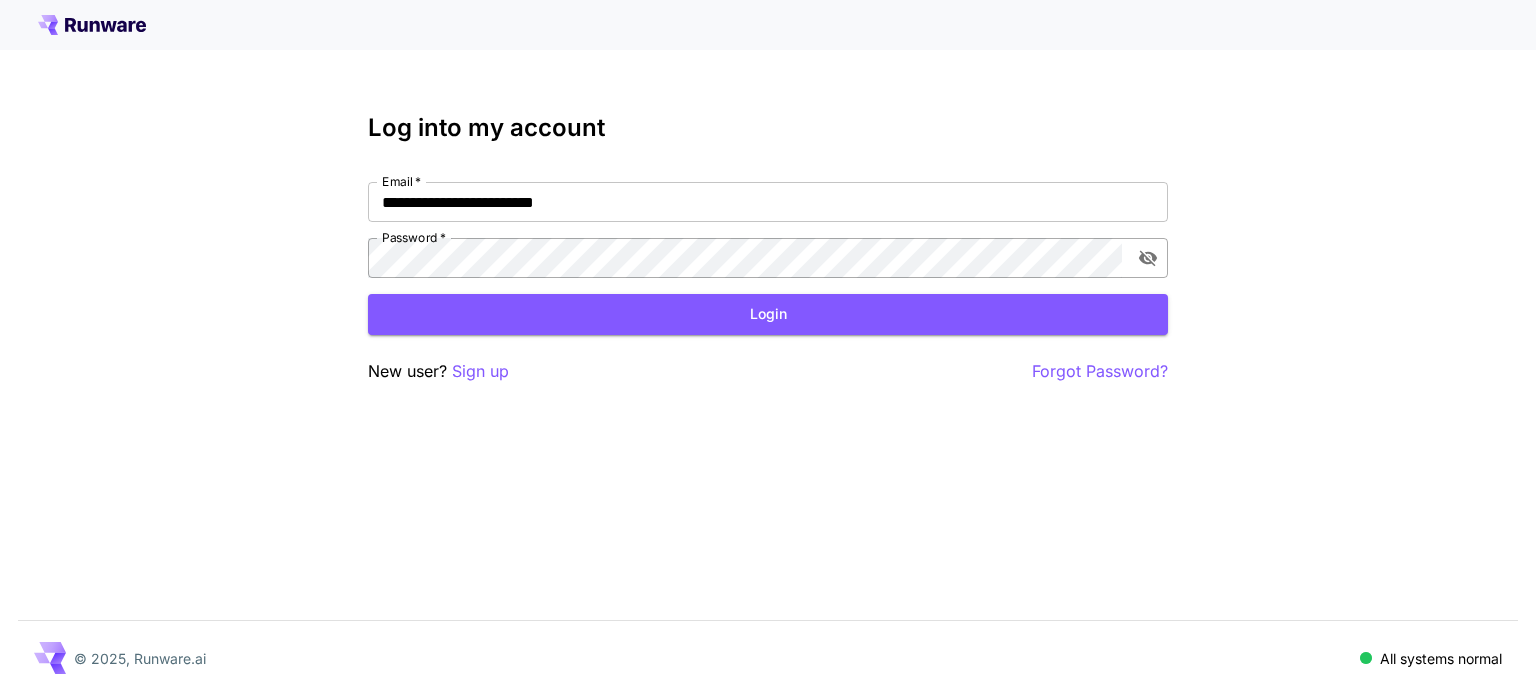 click on "**********" at bounding box center [768, 347] 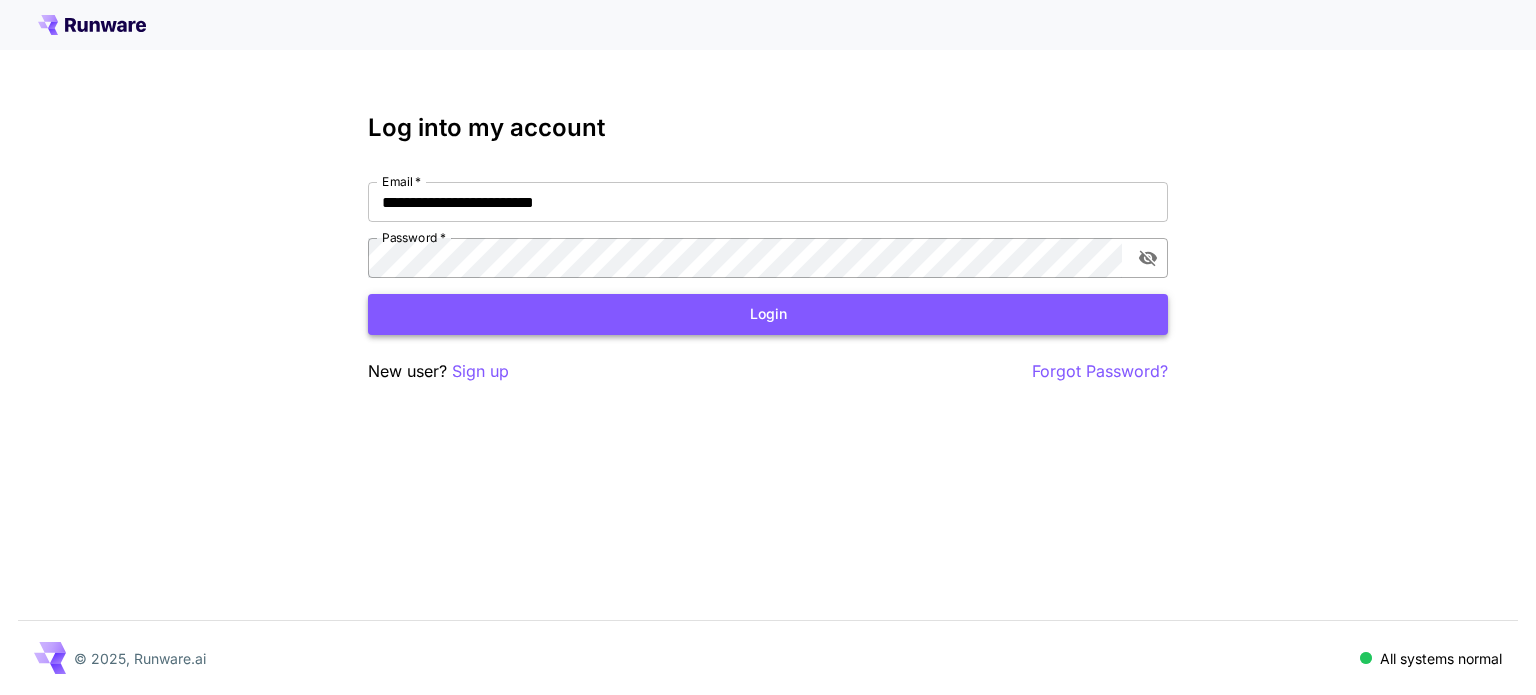 click on "Login" at bounding box center (768, 314) 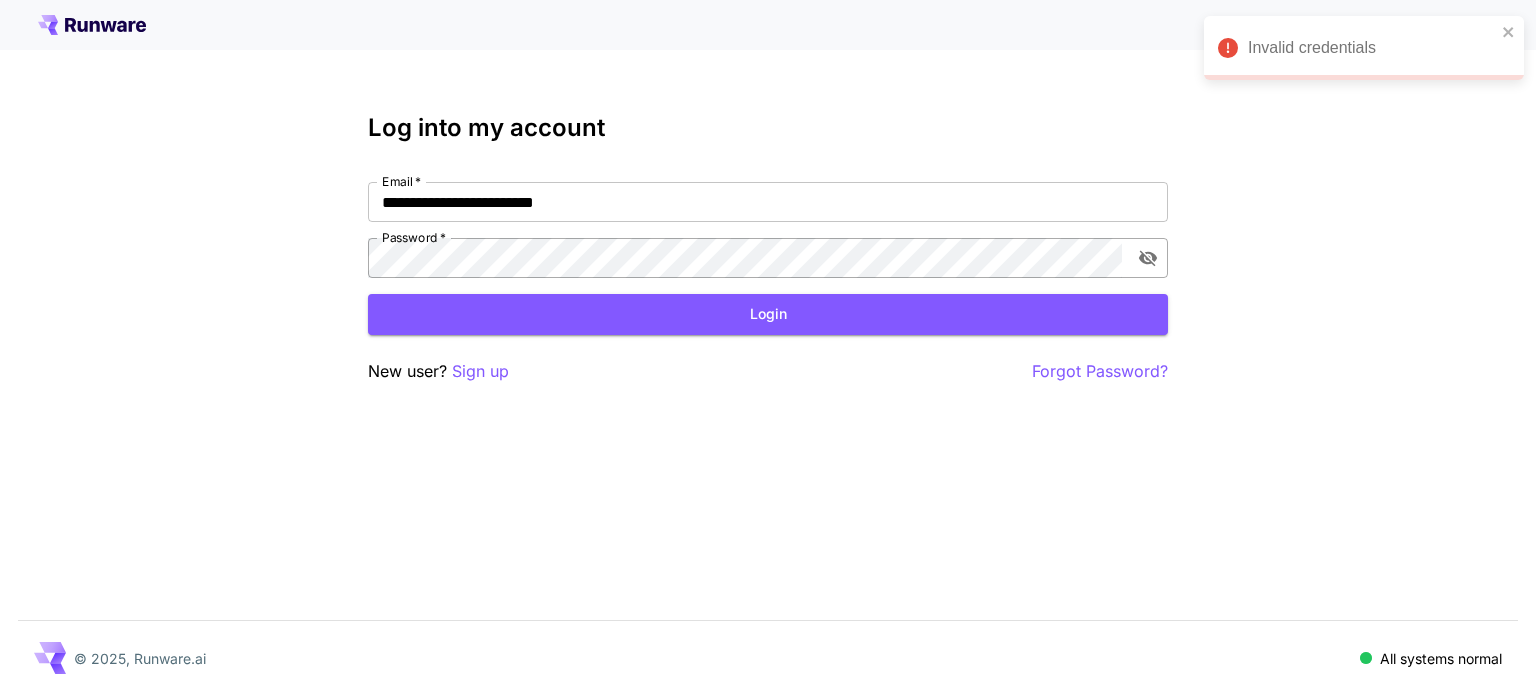click 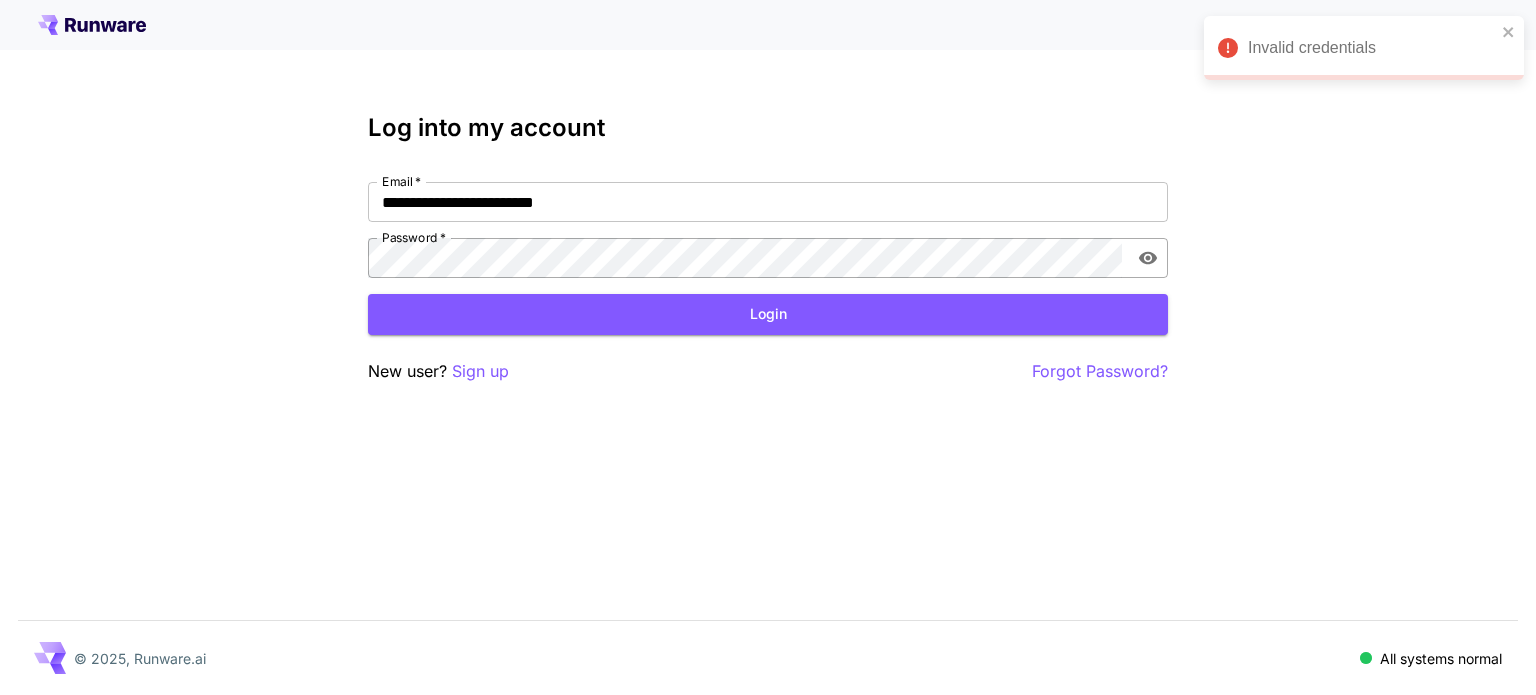 click at bounding box center [1148, 258] 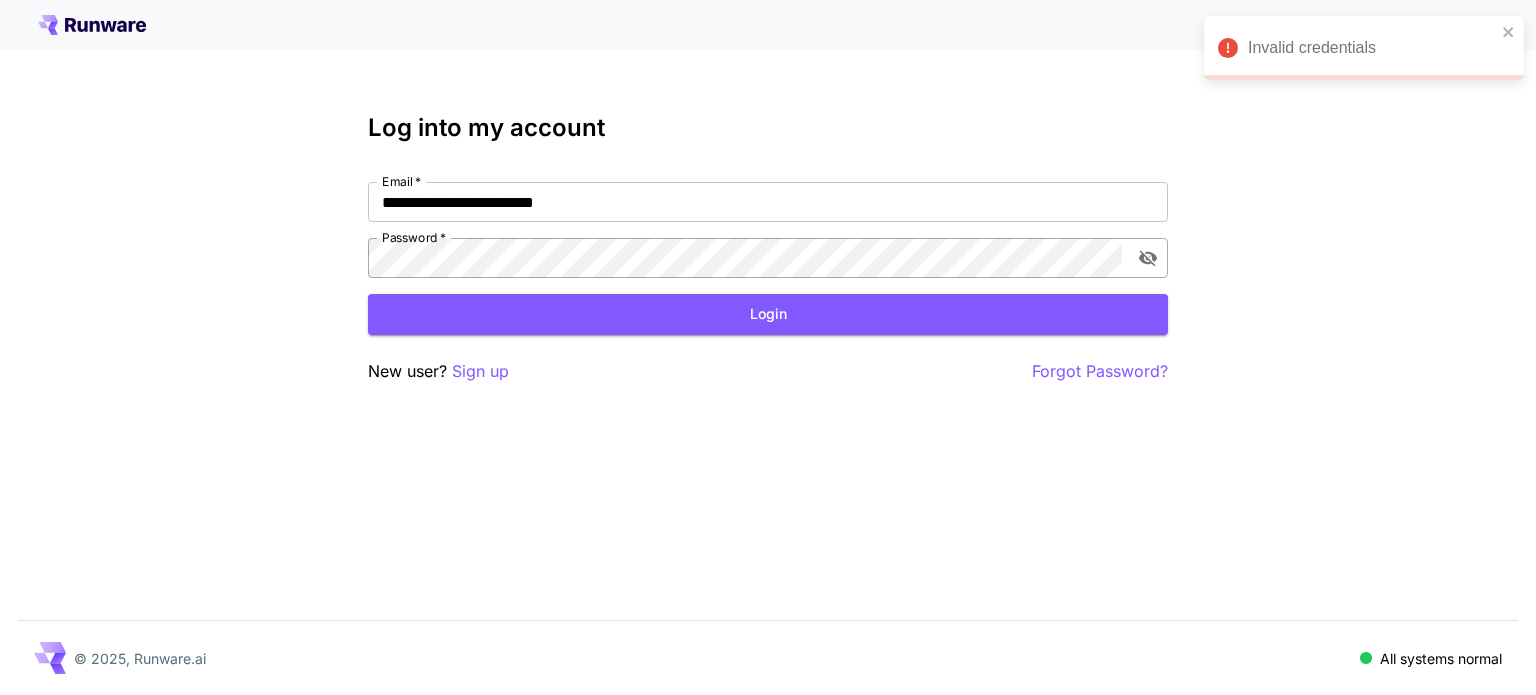 click on "Password   *" at bounding box center [768, 258] 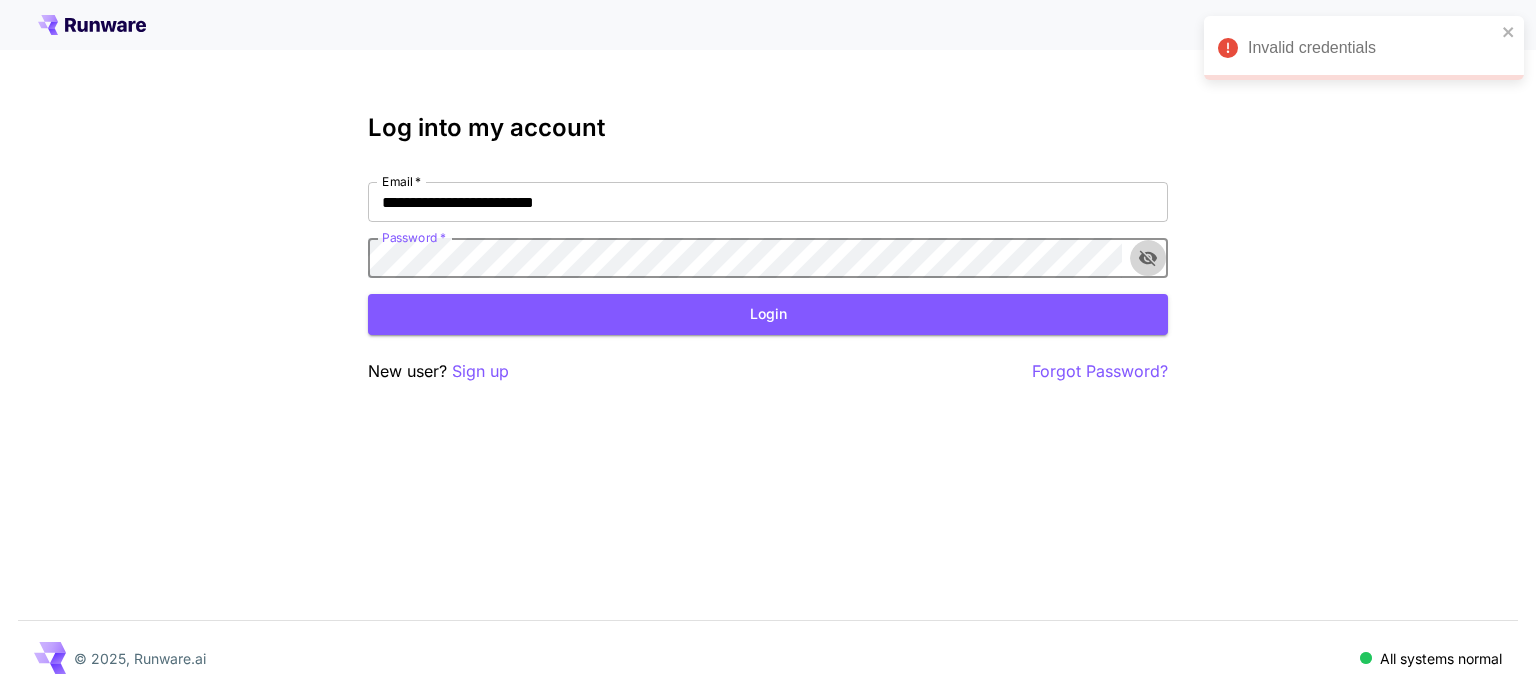 click 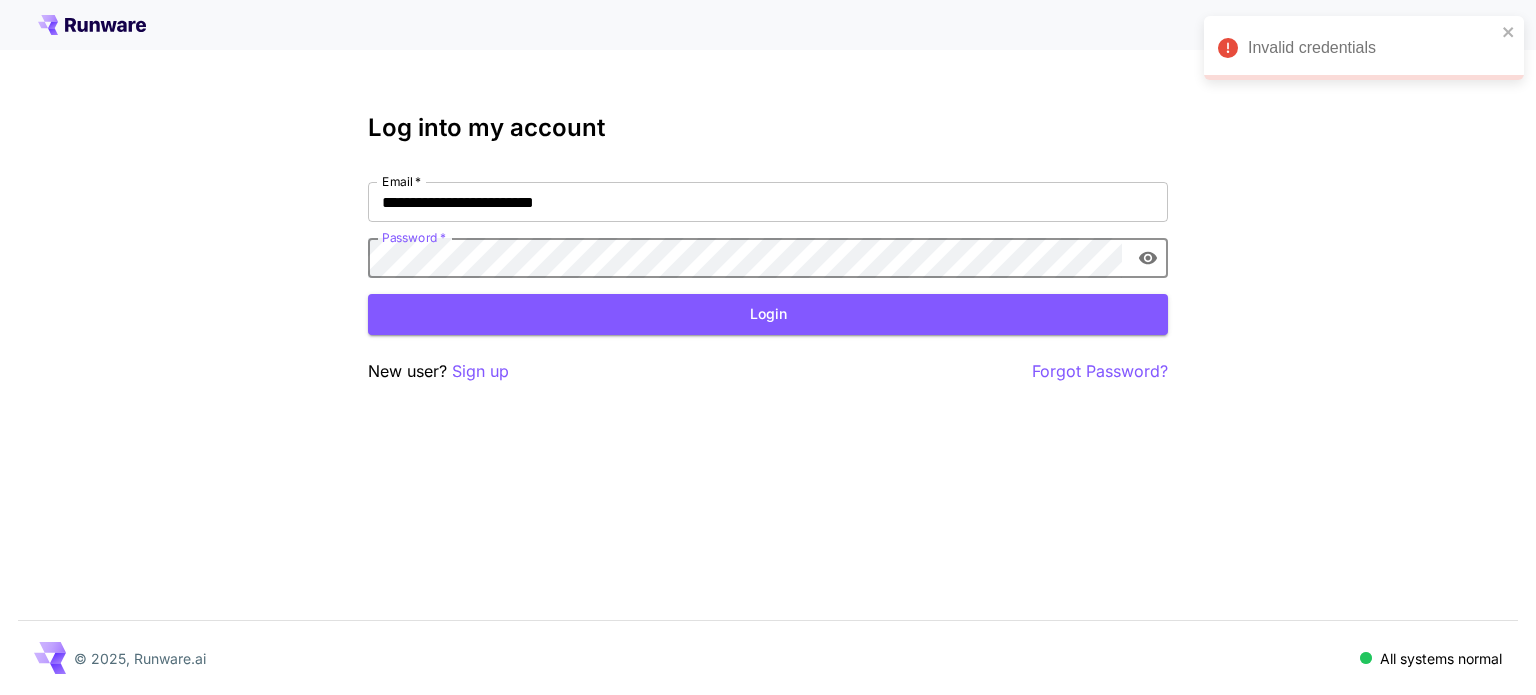 click 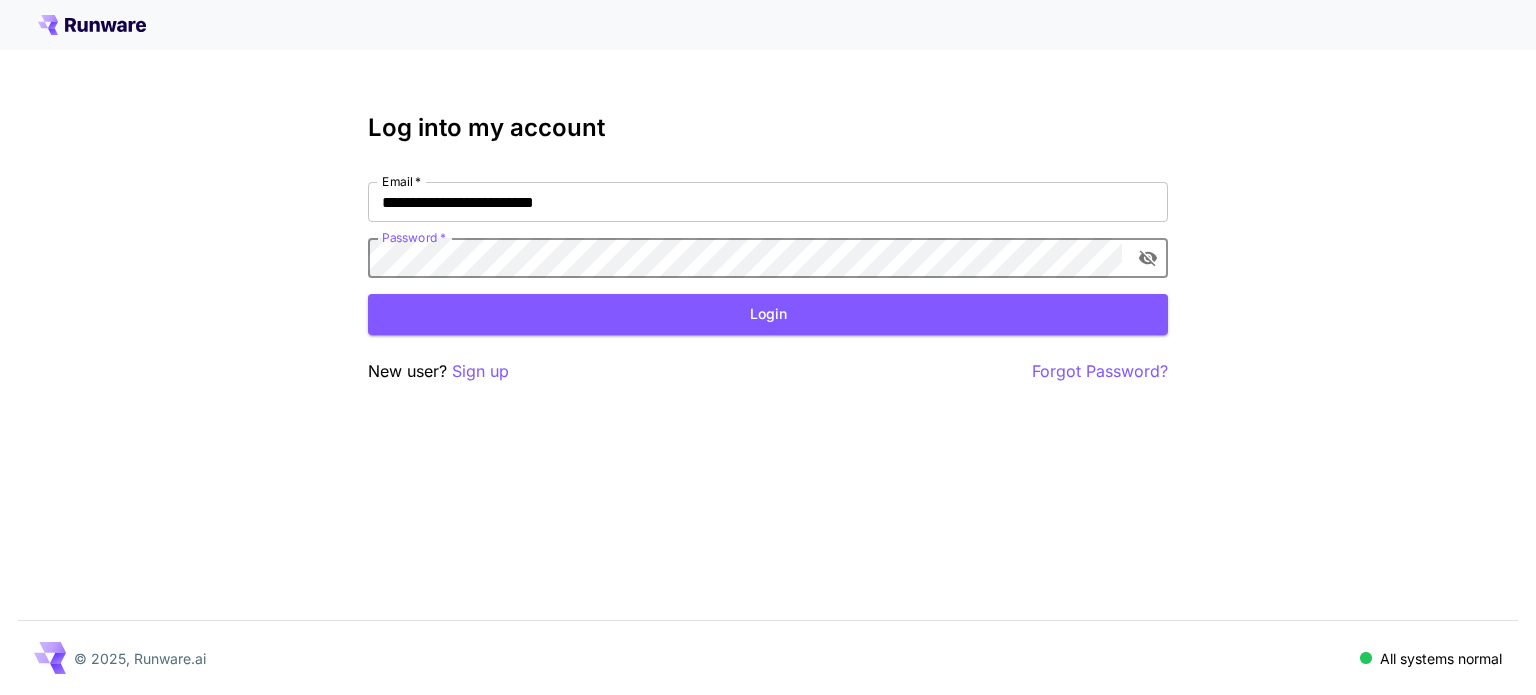 click on "Login" at bounding box center (768, 314) 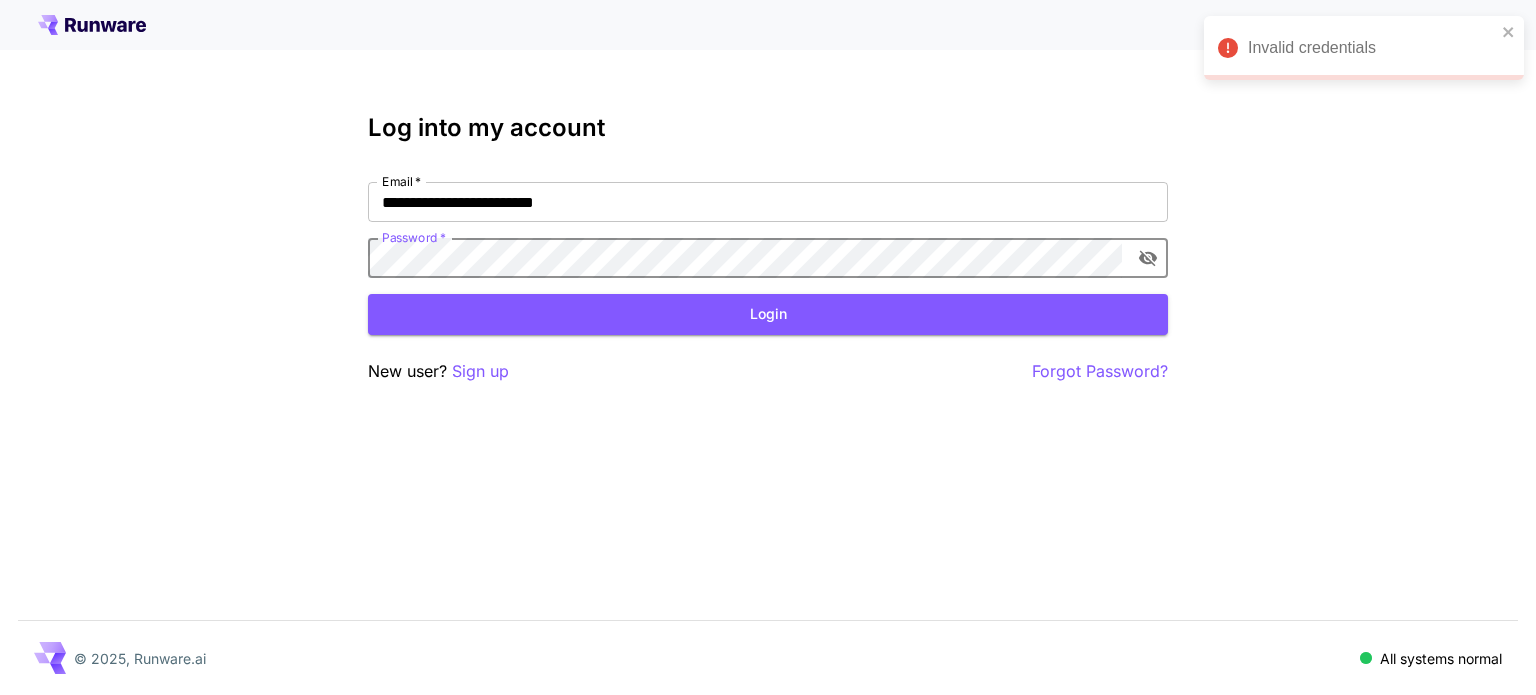 click 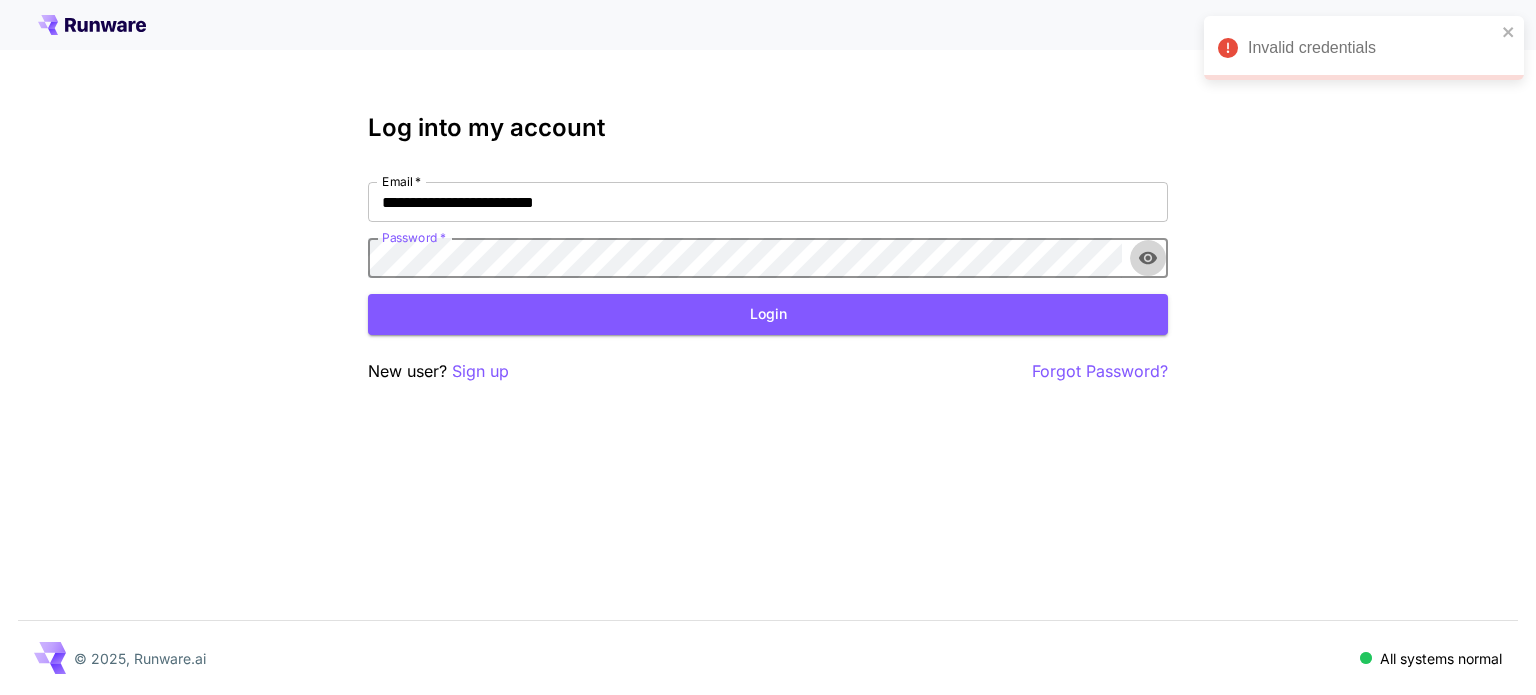 click 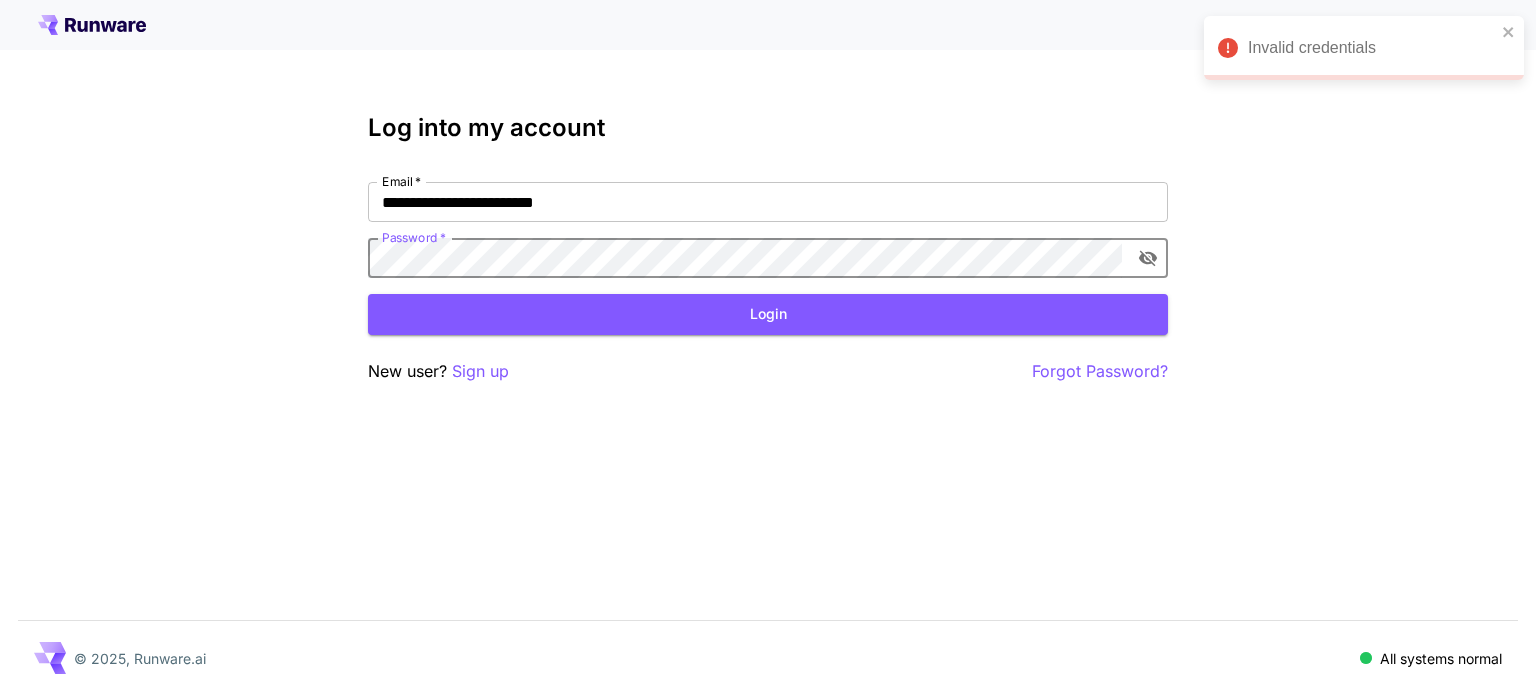 click on "**********" at bounding box center [768, 230] 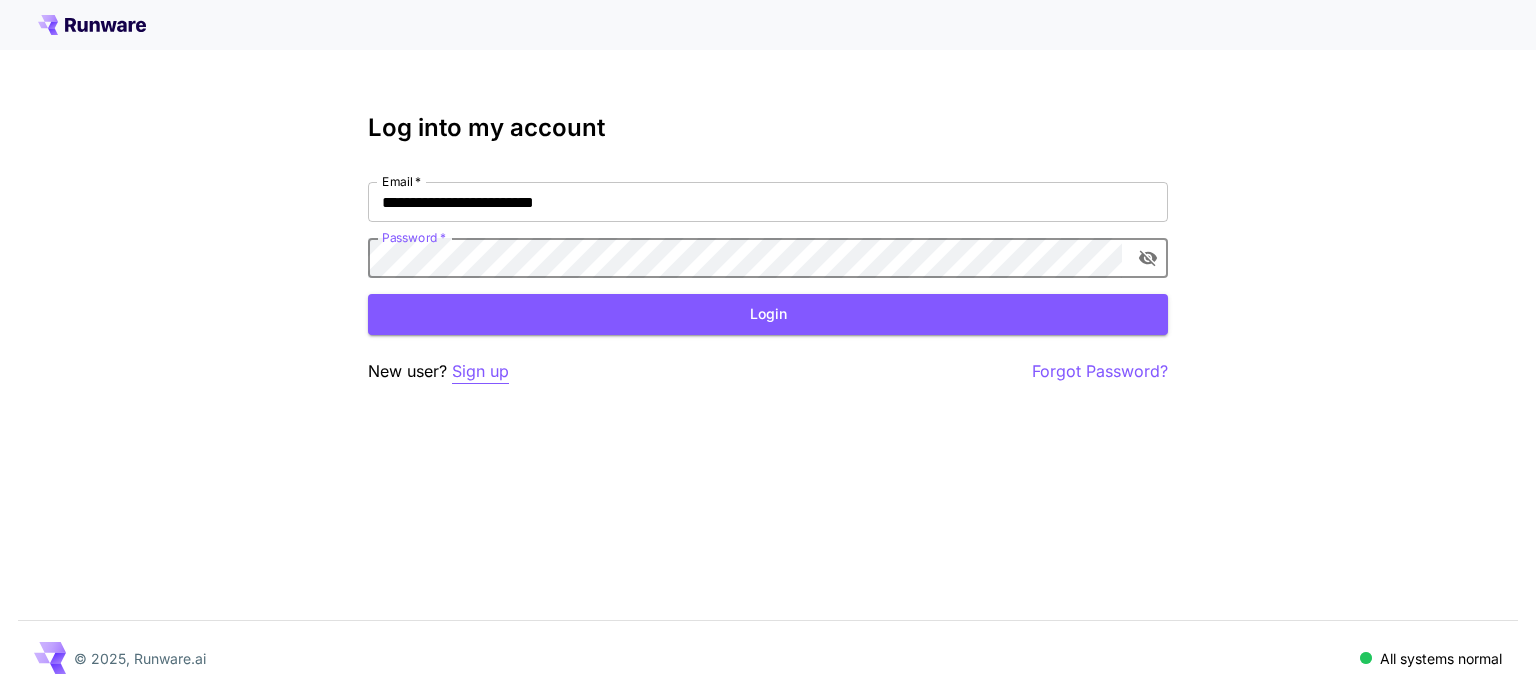 click on "Sign up" at bounding box center (480, 371) 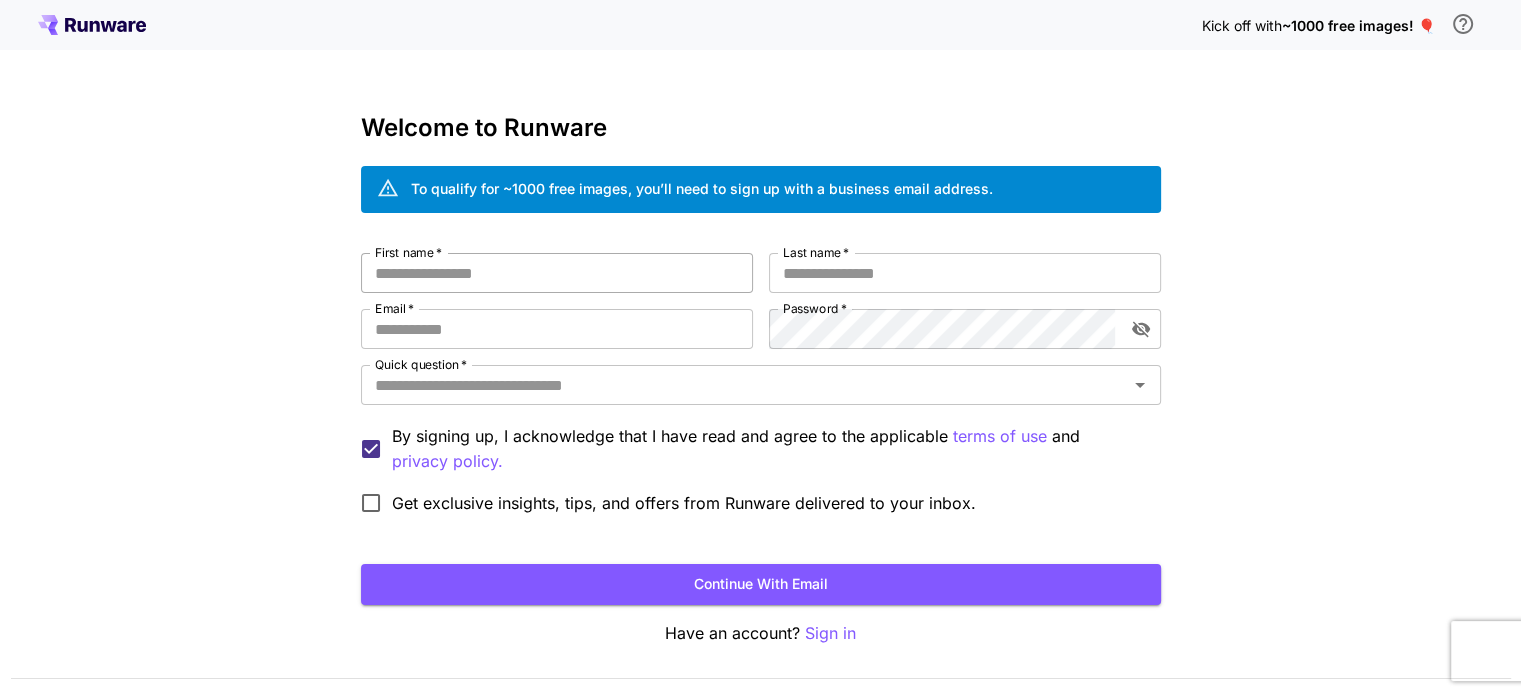 click on "First name   *" at bounding box center [557, 273] 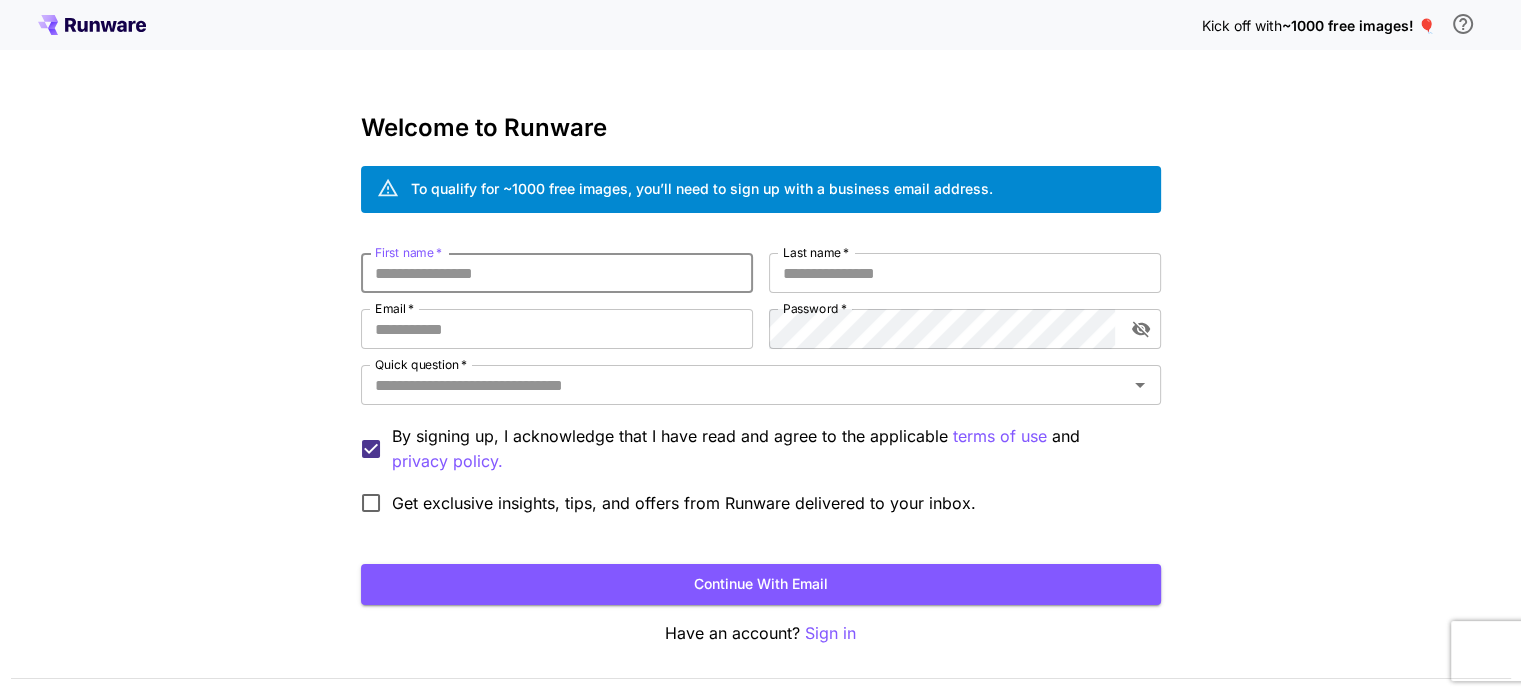 click on "First name   *" at bounding box center (557, 273) 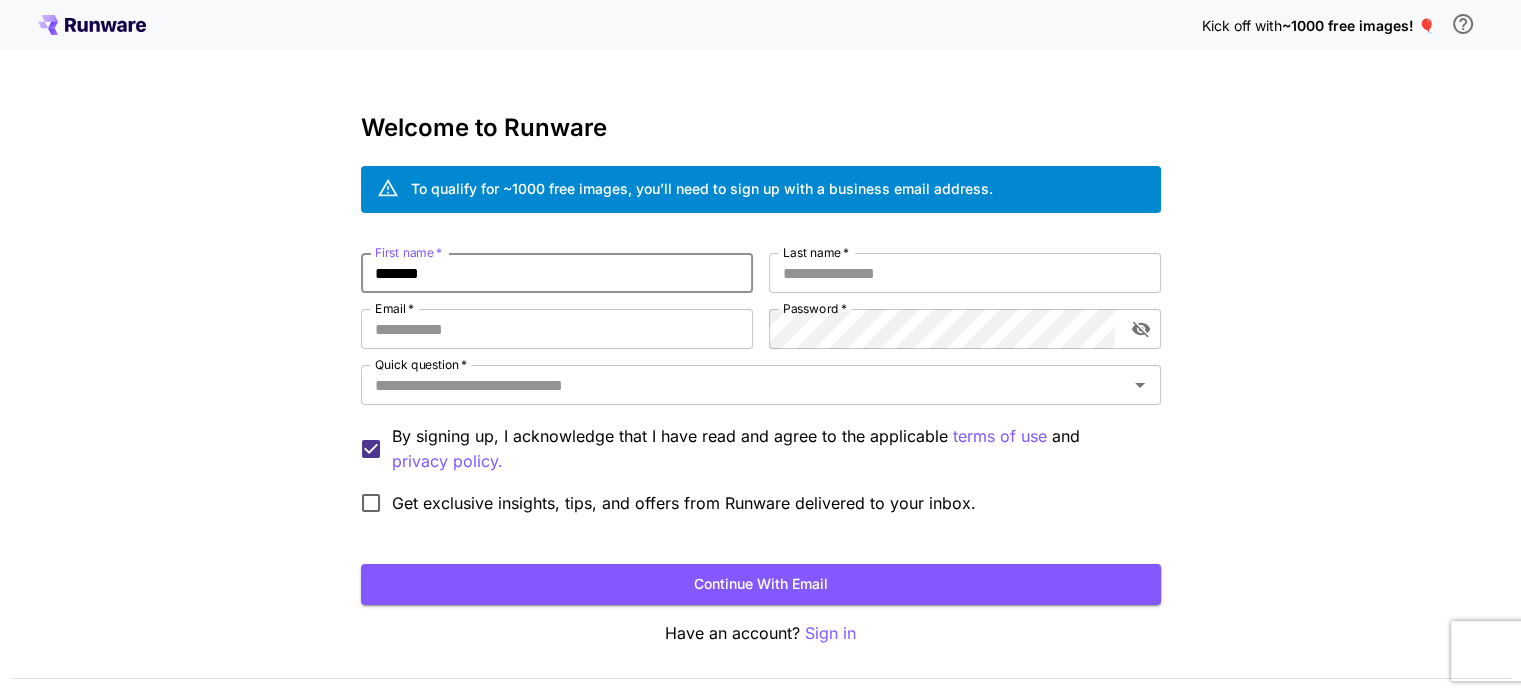 type on "*******" 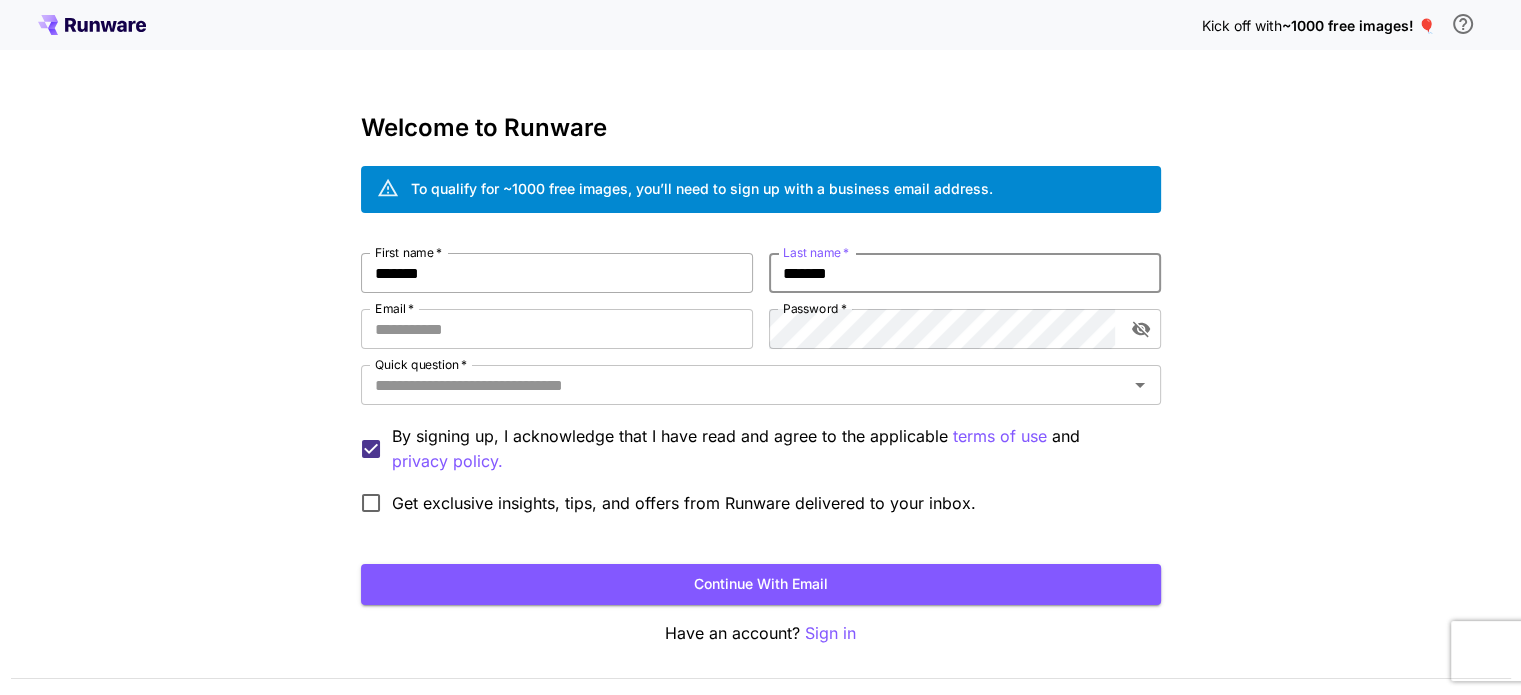 type on "*******" 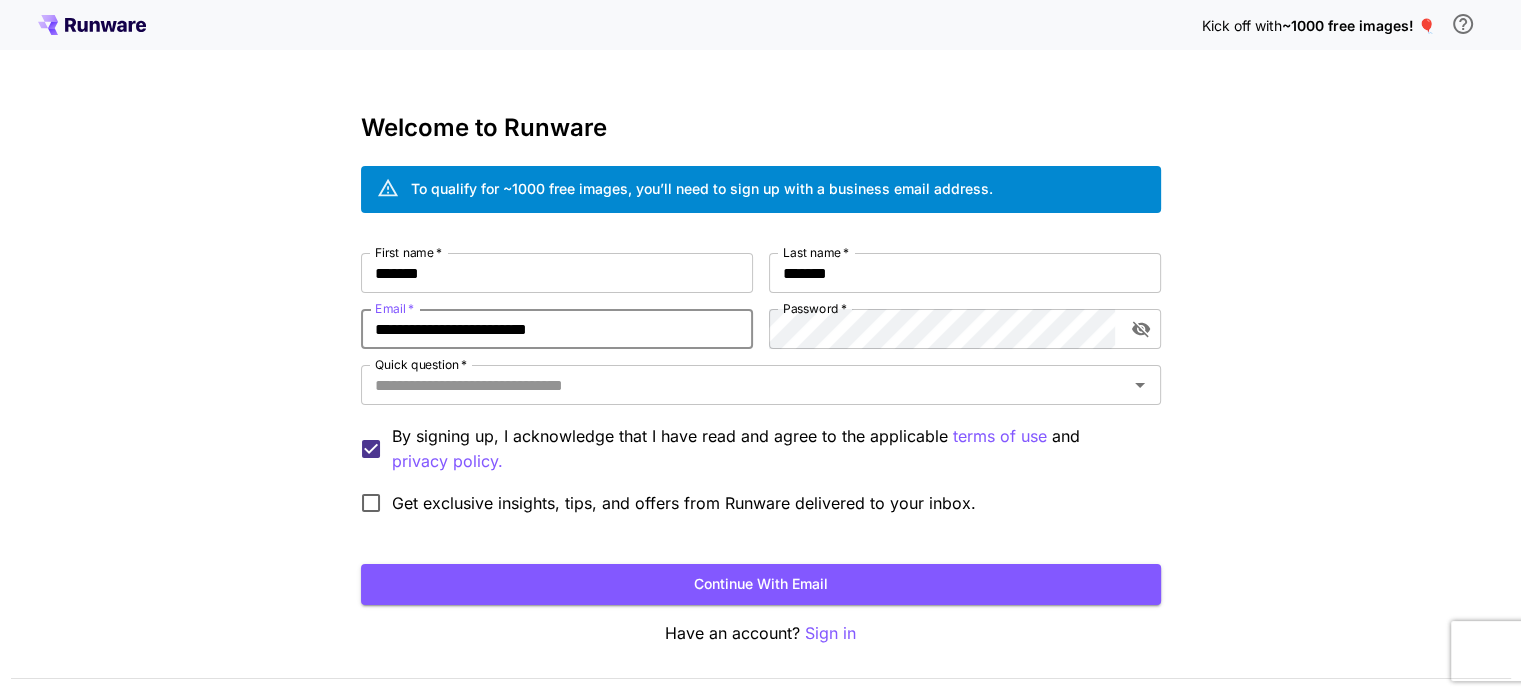 type on "**********" 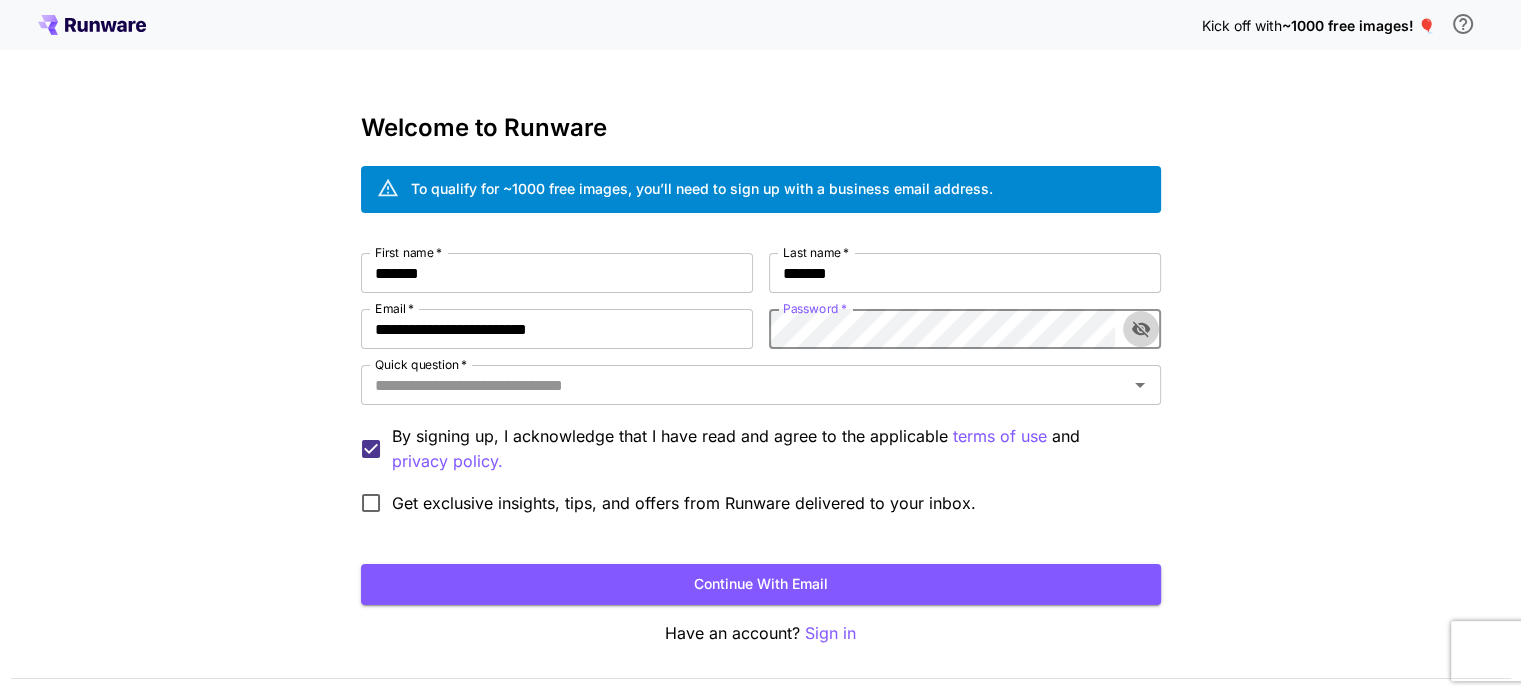 click 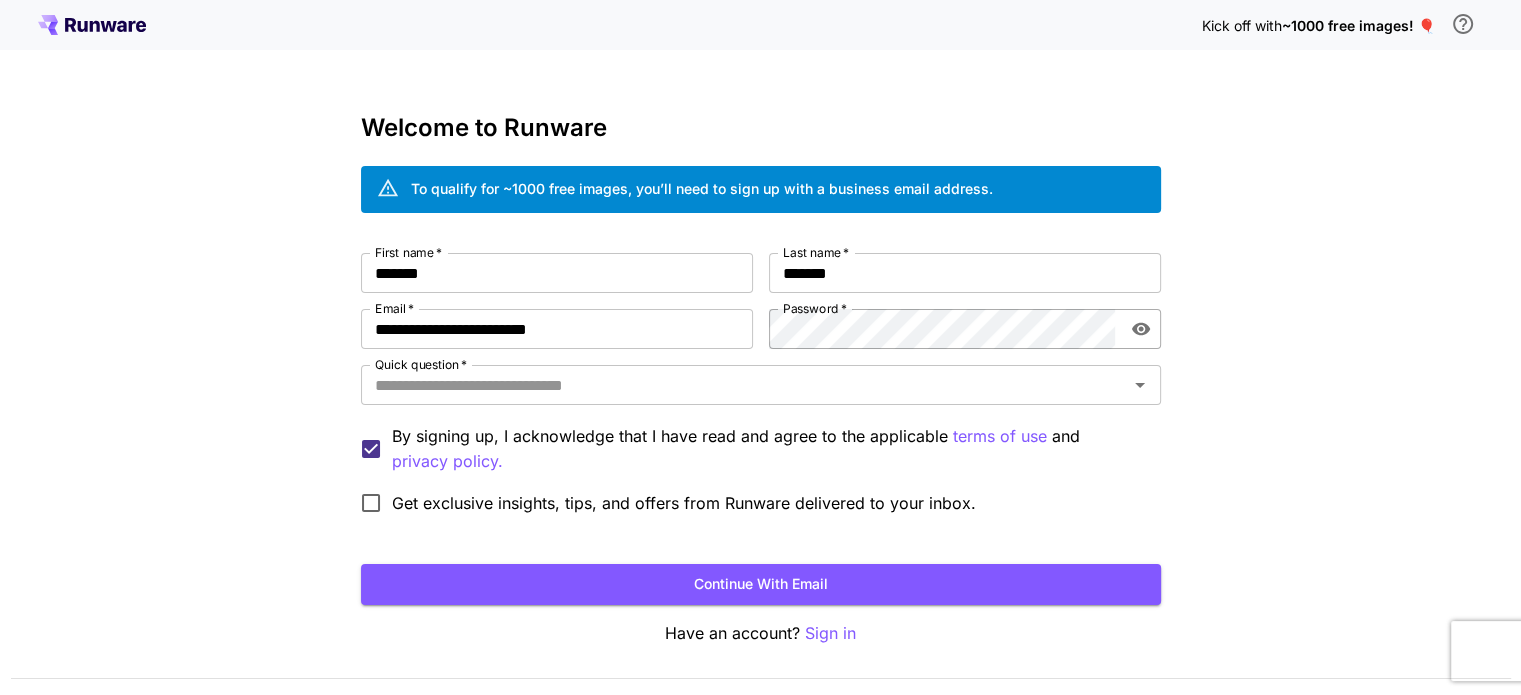 click on "Password   *" at bounding box center (965, 329) 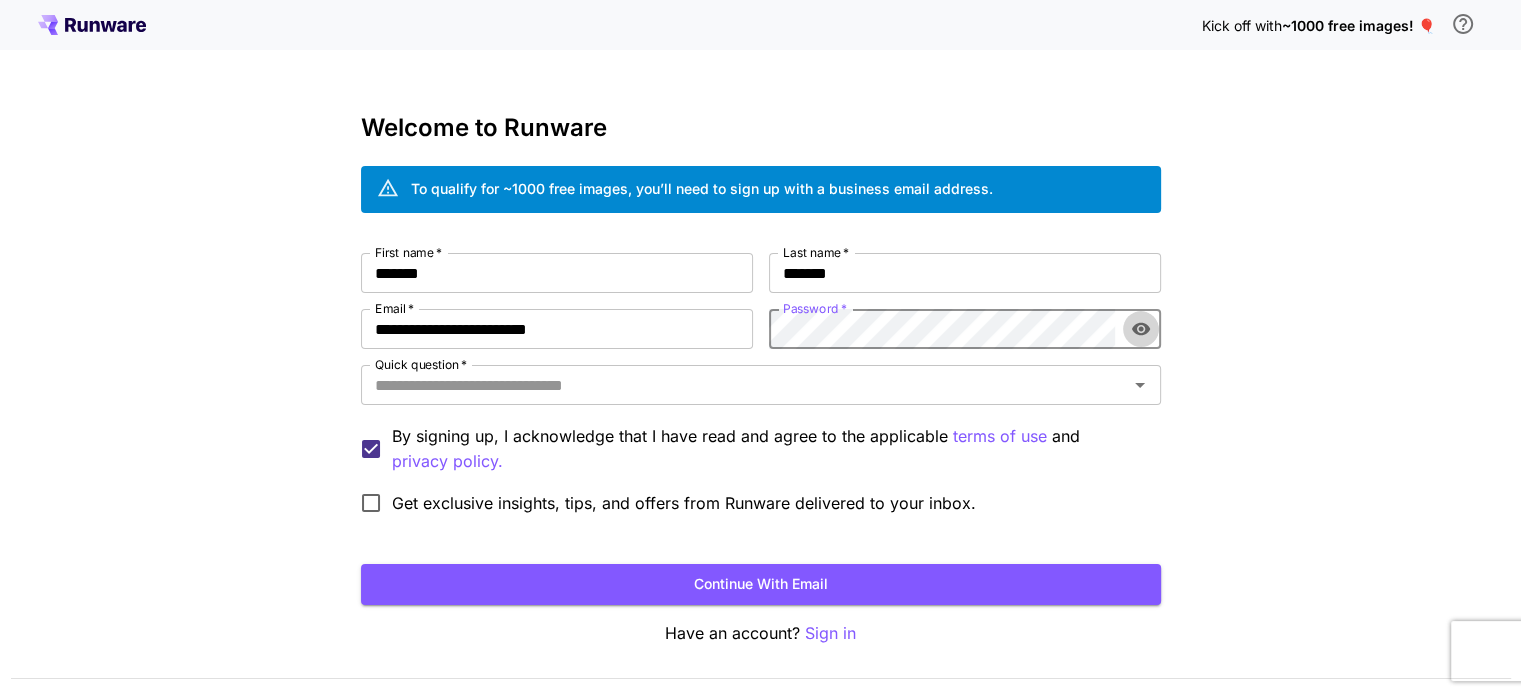 click 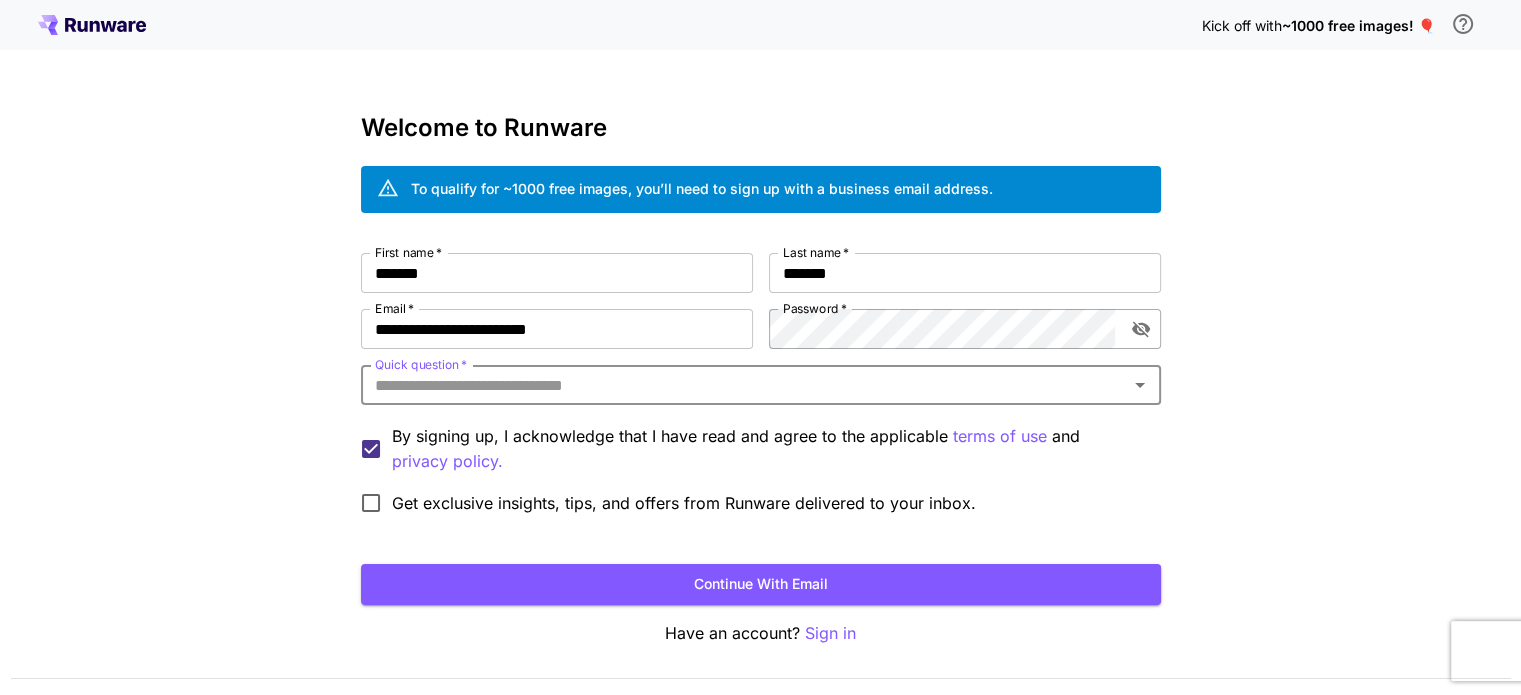 click 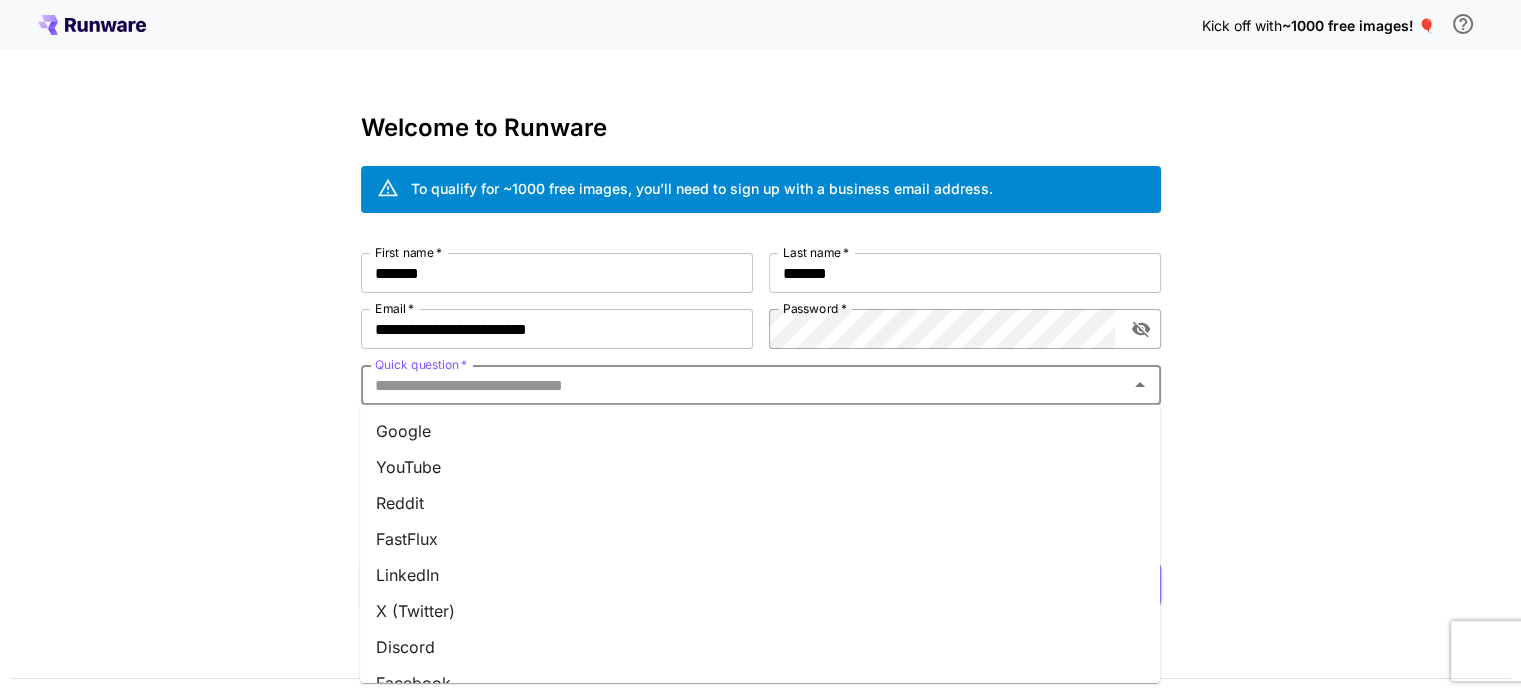 scroll, scrollTop: 277, scrollLeft: 0, axis: vertical 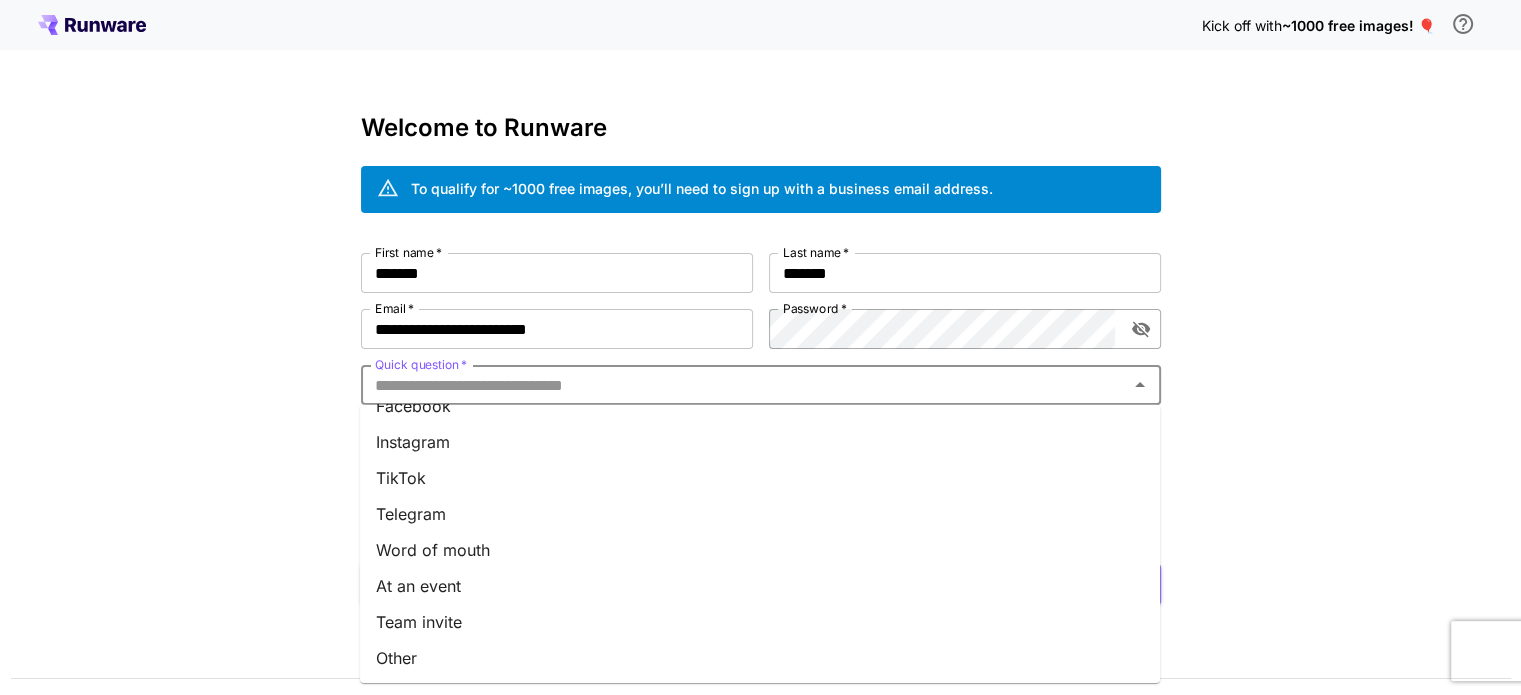 click on "Word of mouth" at bounding box center [760, 550] 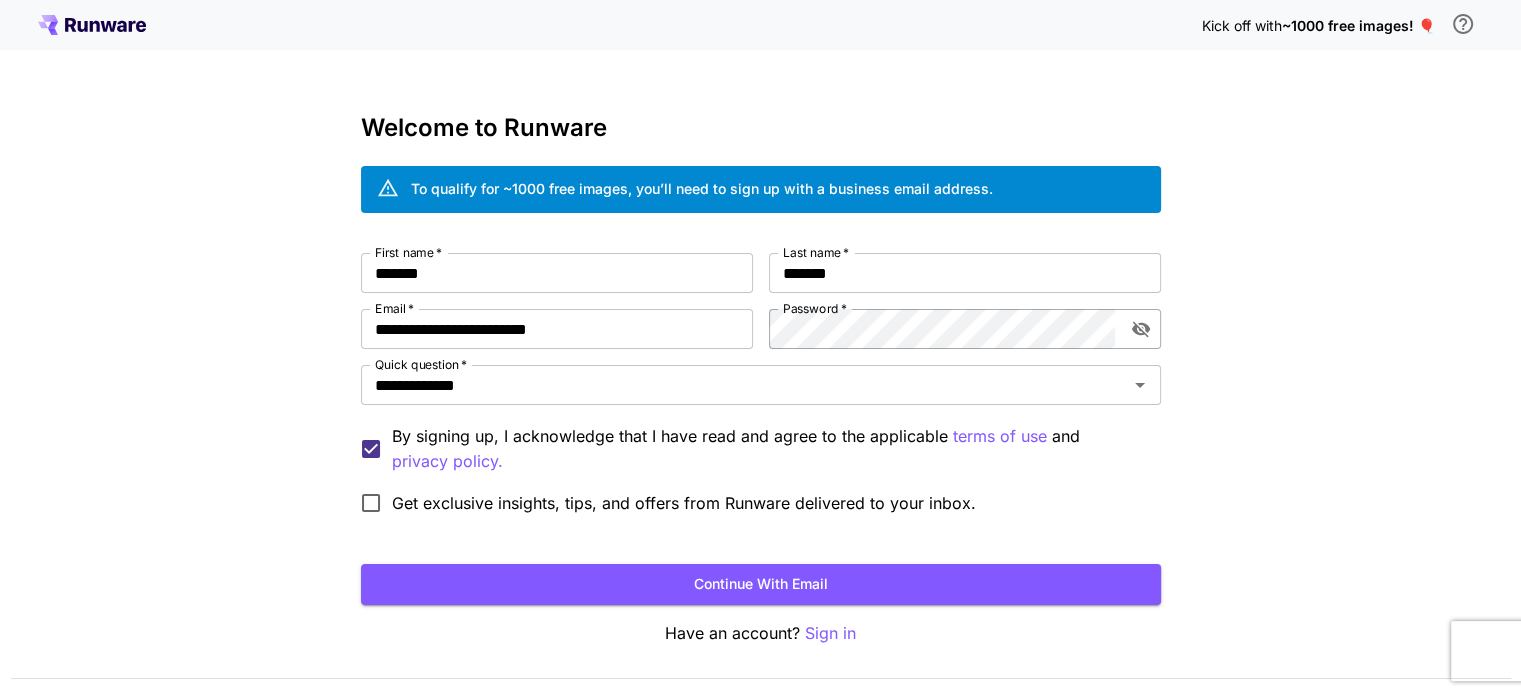 click on "Get exclusive insights, tips, and offers from Runware delivered to your inbox." at bounding box center [684, 503] 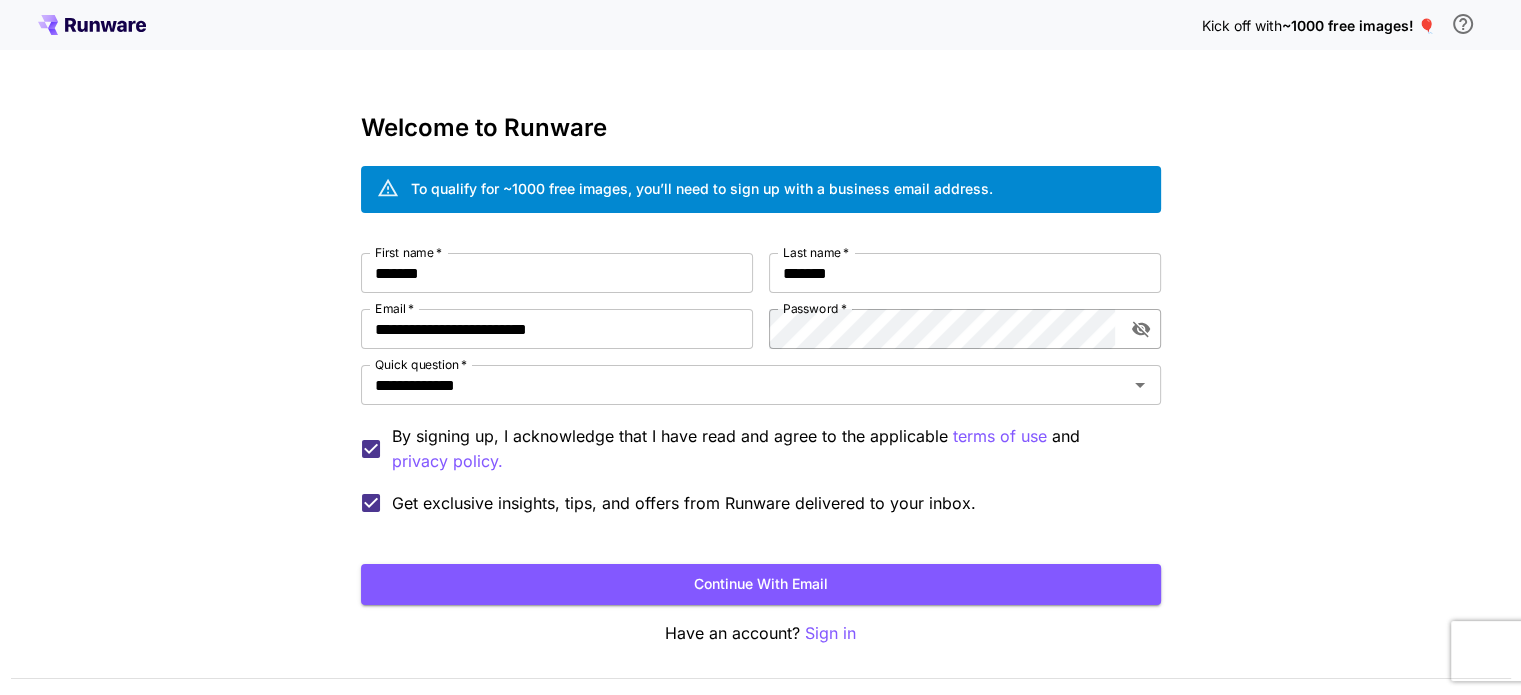 click on "Get exclusive insights, tips, and offers from Runware delivered to your inbox." at bounding box center (684, 503) 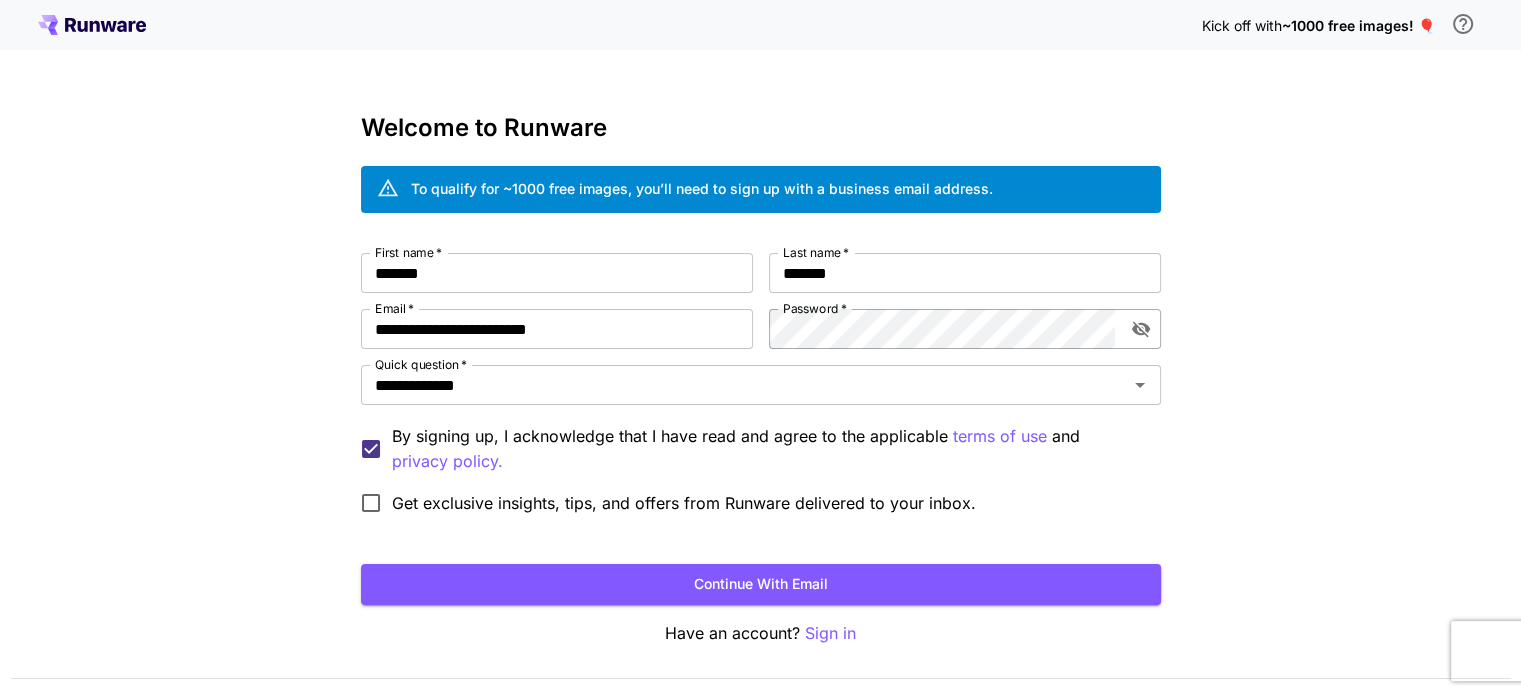 click on "Get exclusive insights, tips, and offers from Runware delivered to your inbox." at bounding box center (684, 503) 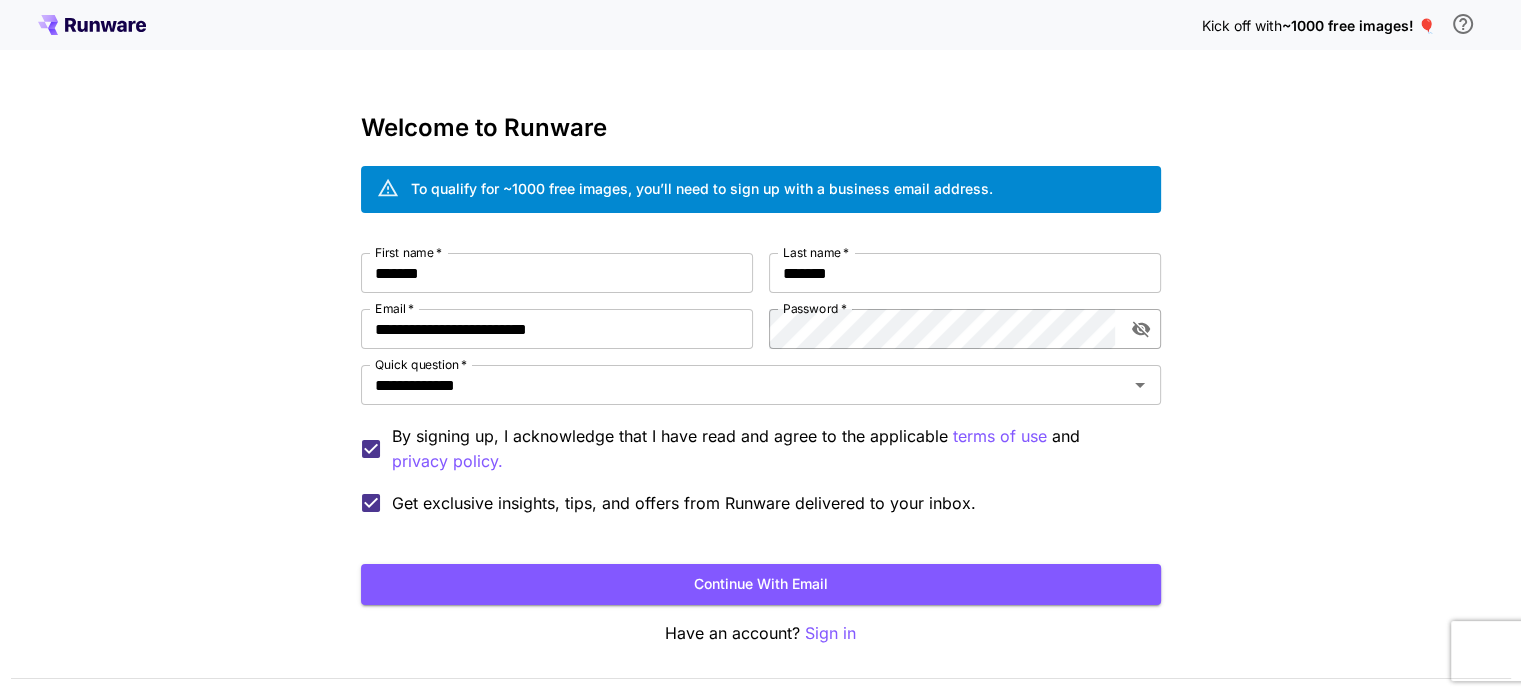 click on "Get exclusive insights, tips, and offers from Runware delivered to your inbox." at bounding box center (684, 503) 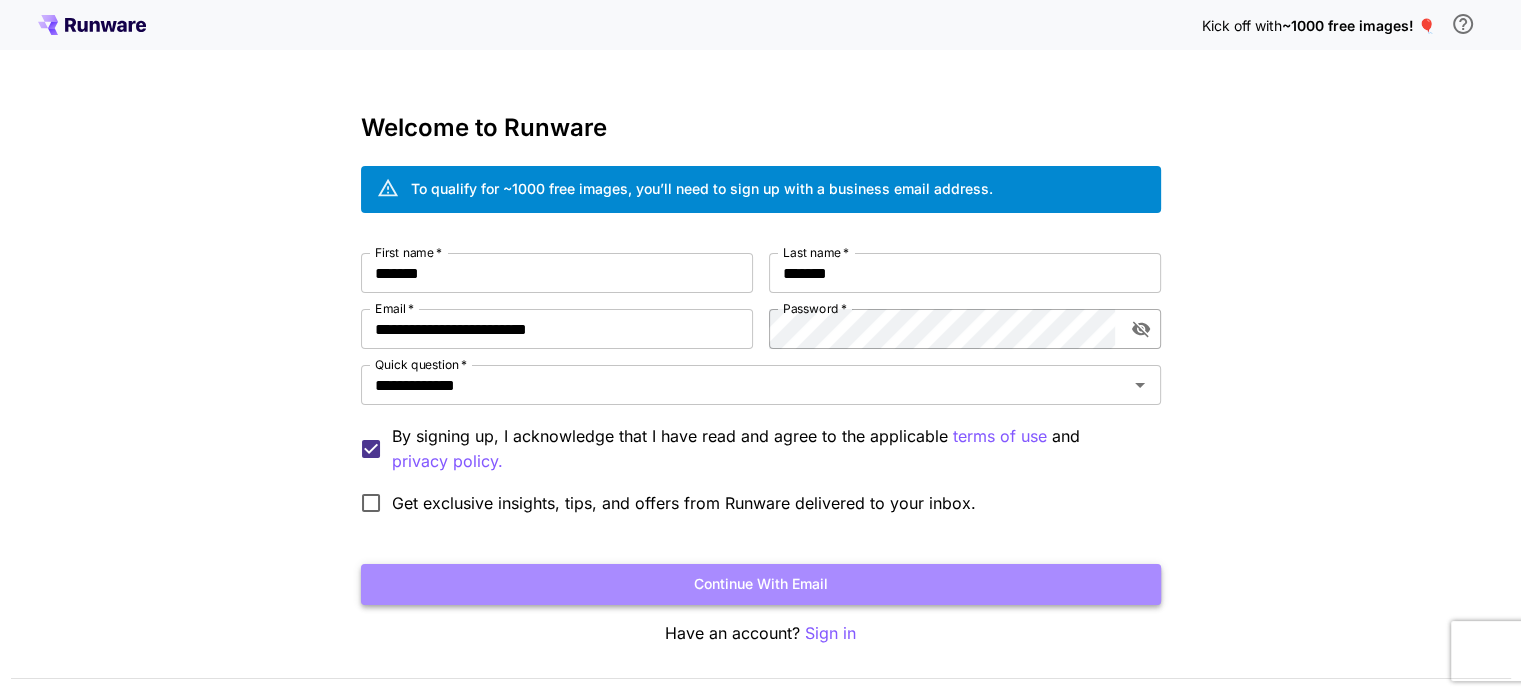 click on "Continue with email" at bounding box center [761, 584] 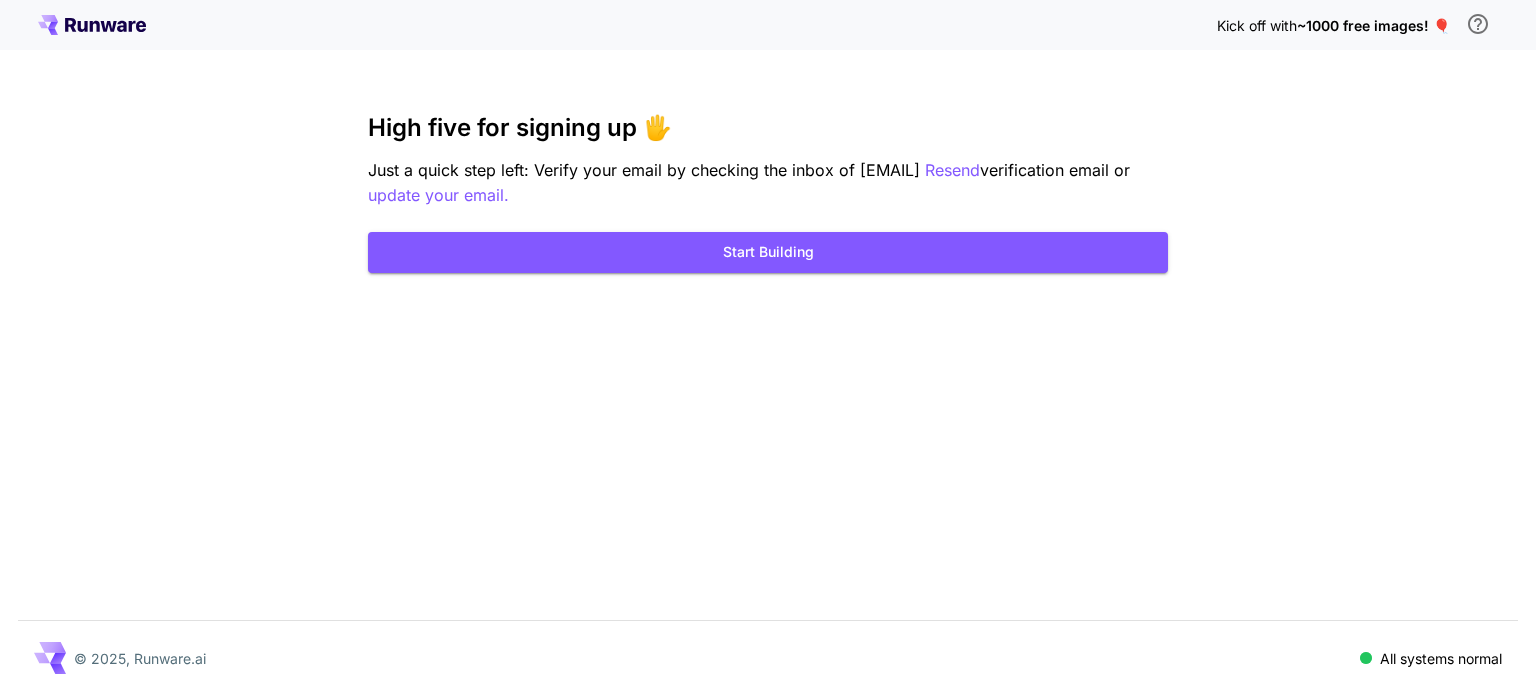 click on "Kick off with  ~1000 free images! 🎈 High five for signing up 🖐️ Just a quick step left: Verify your email by checking the inbox of   [EMAIL]   Resend  verification email or  update your email. Start Building © 2025, Runware.ai All systems normal" at bounding box center (768, 347) 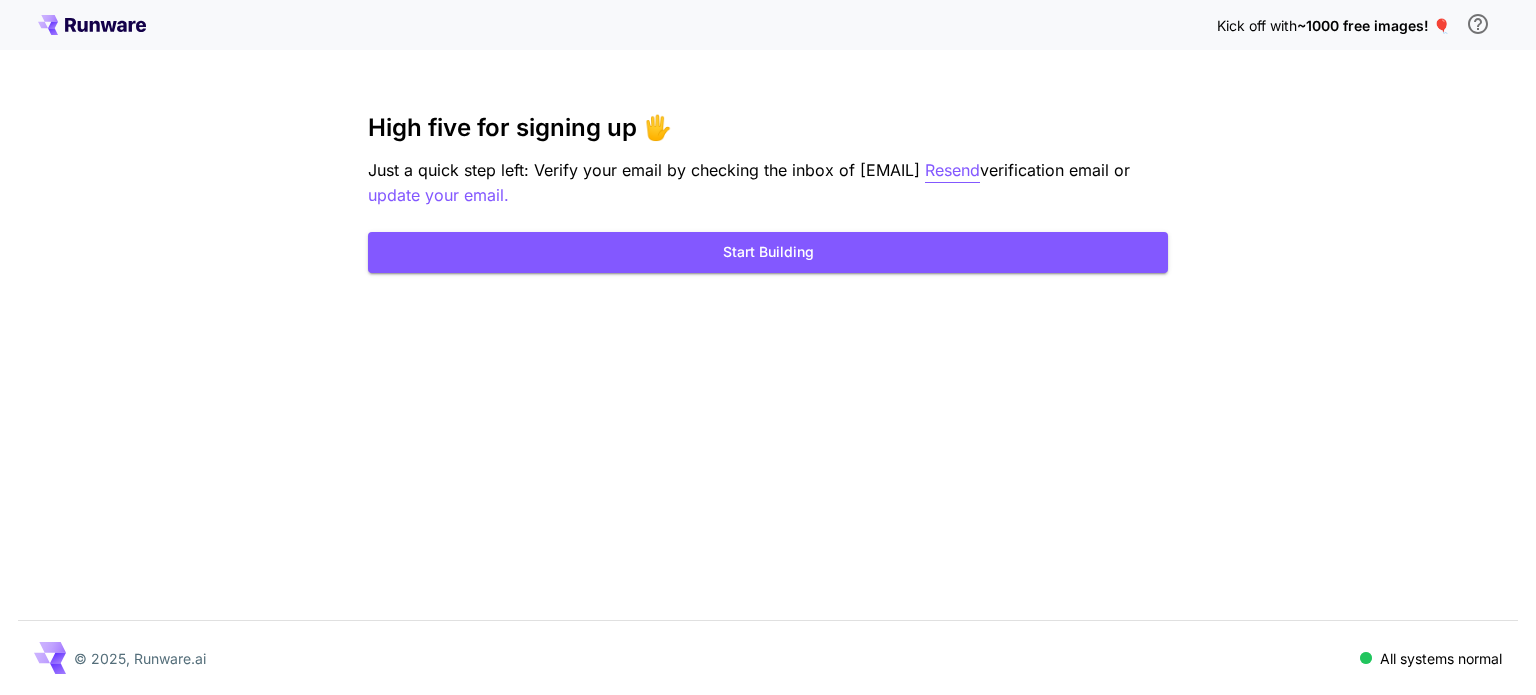 click on "Resend" at bounding box center (952, 170) 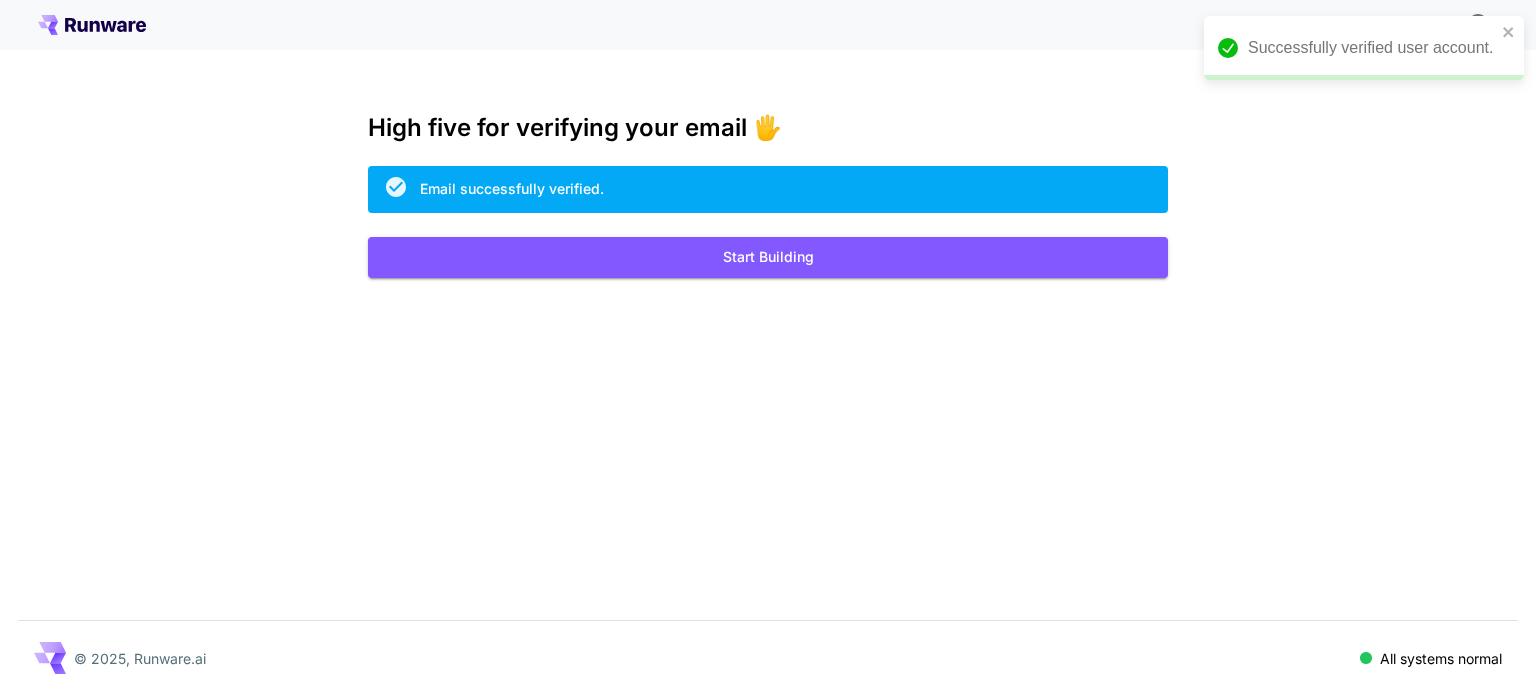 scroll, scrollTop: 0, scrollLeft: 0, axis: both 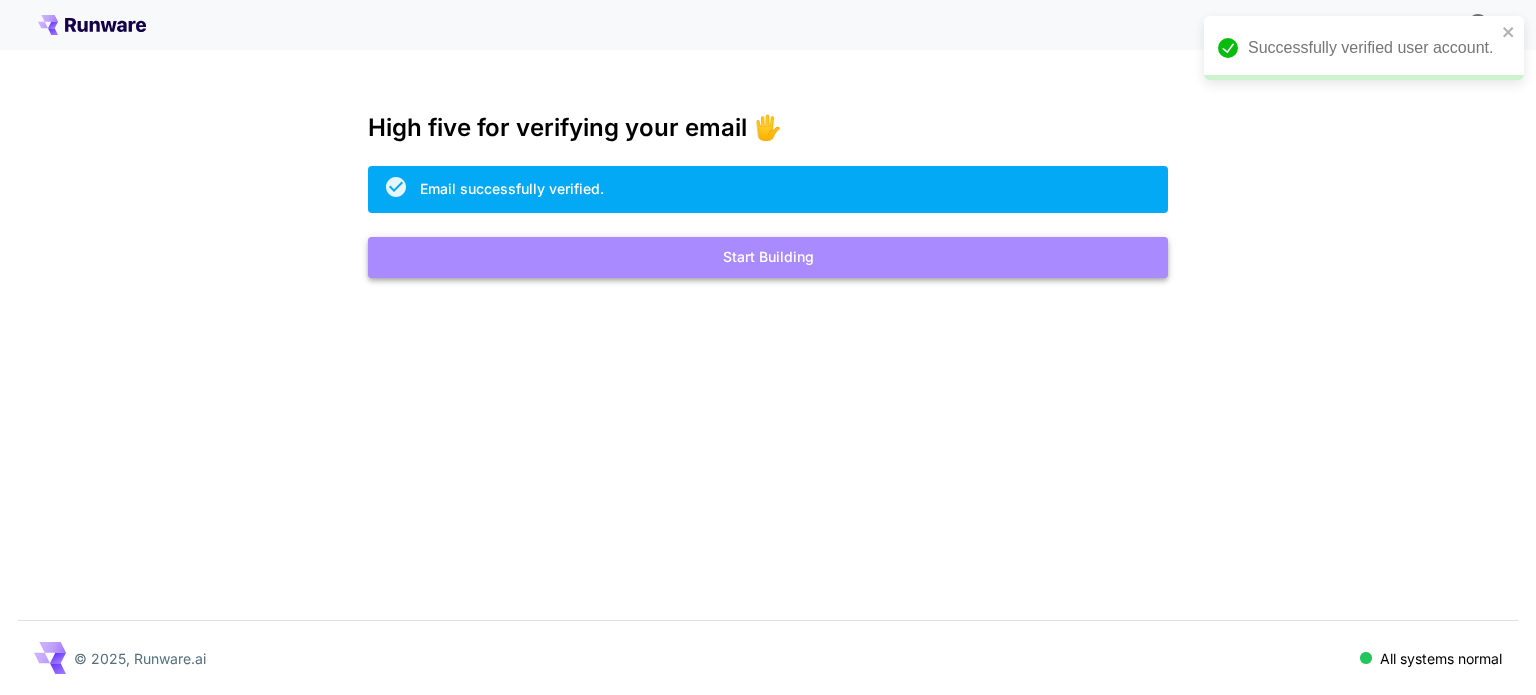 click on "Start Building" at bounding box center (768, 257) 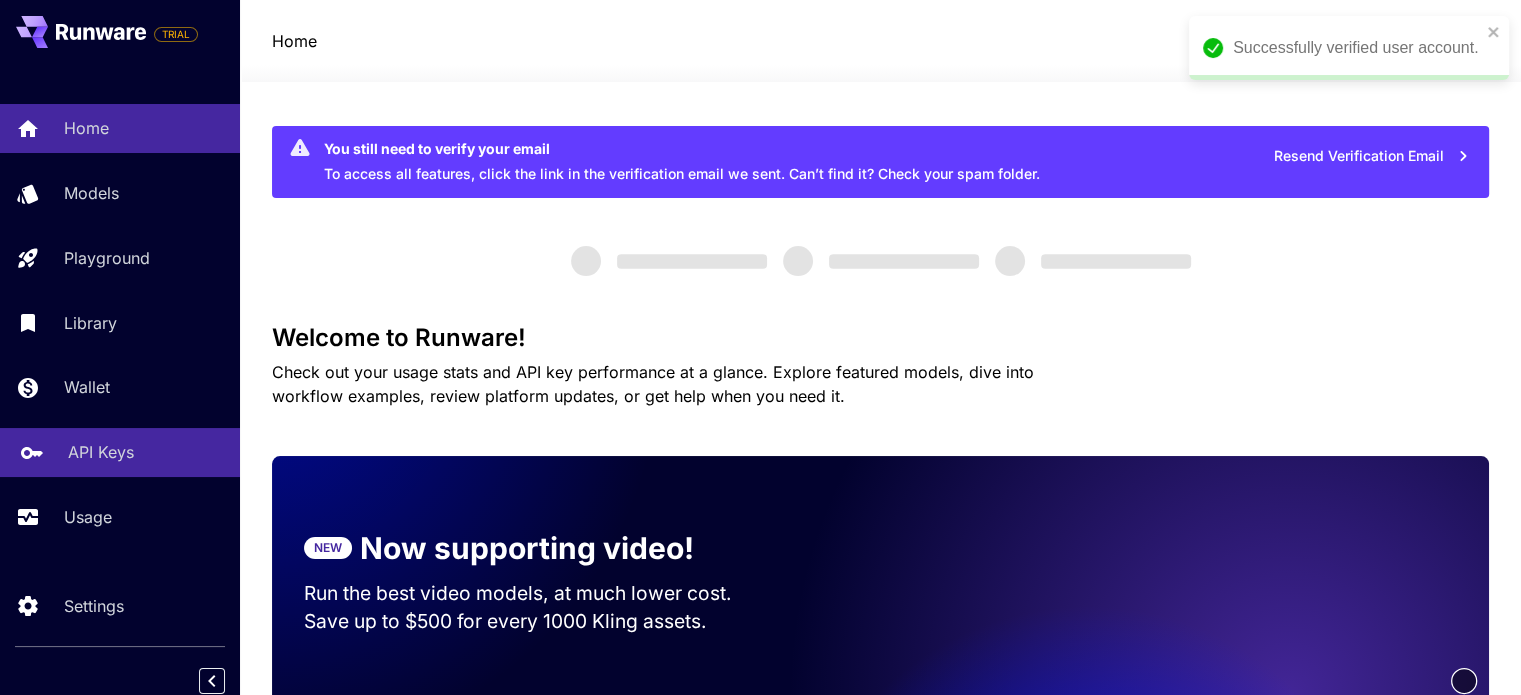 click on "API Keys" at bounding box center [146, 452] 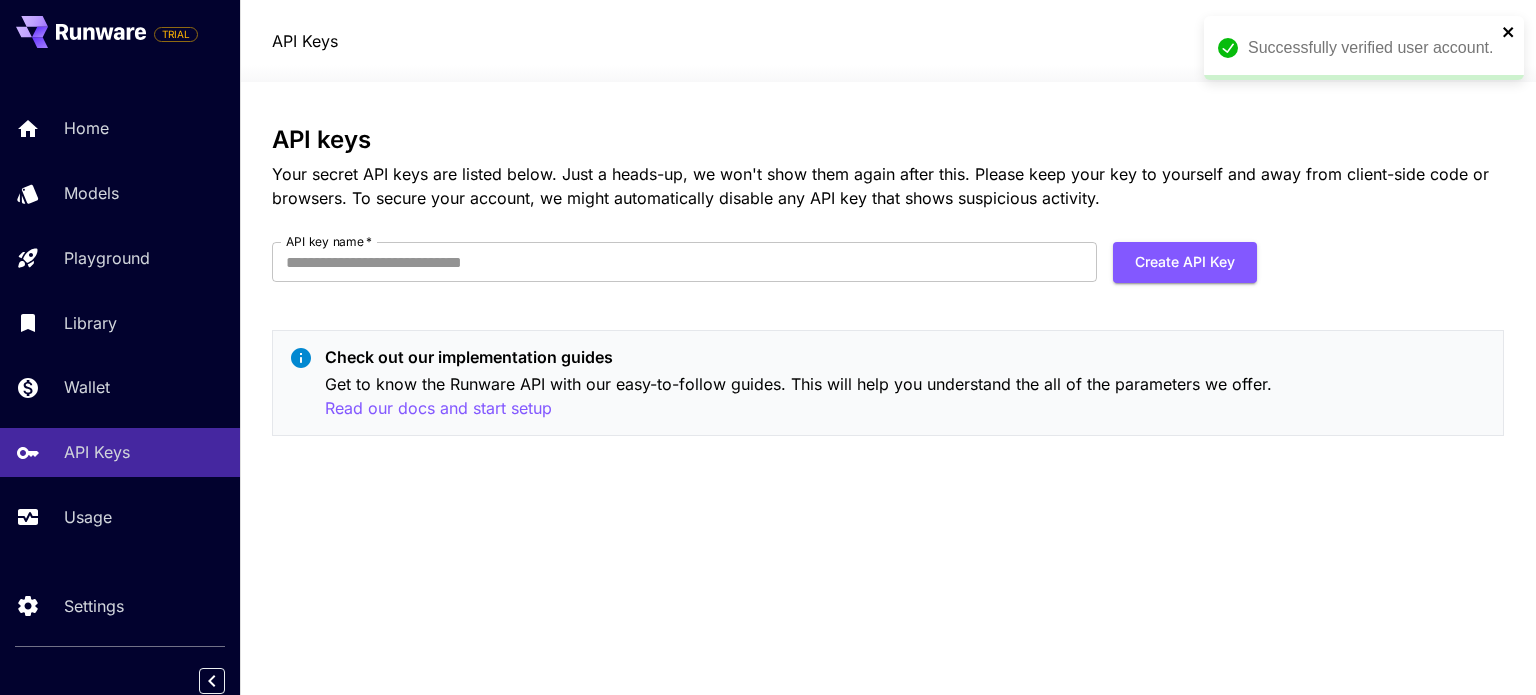 click 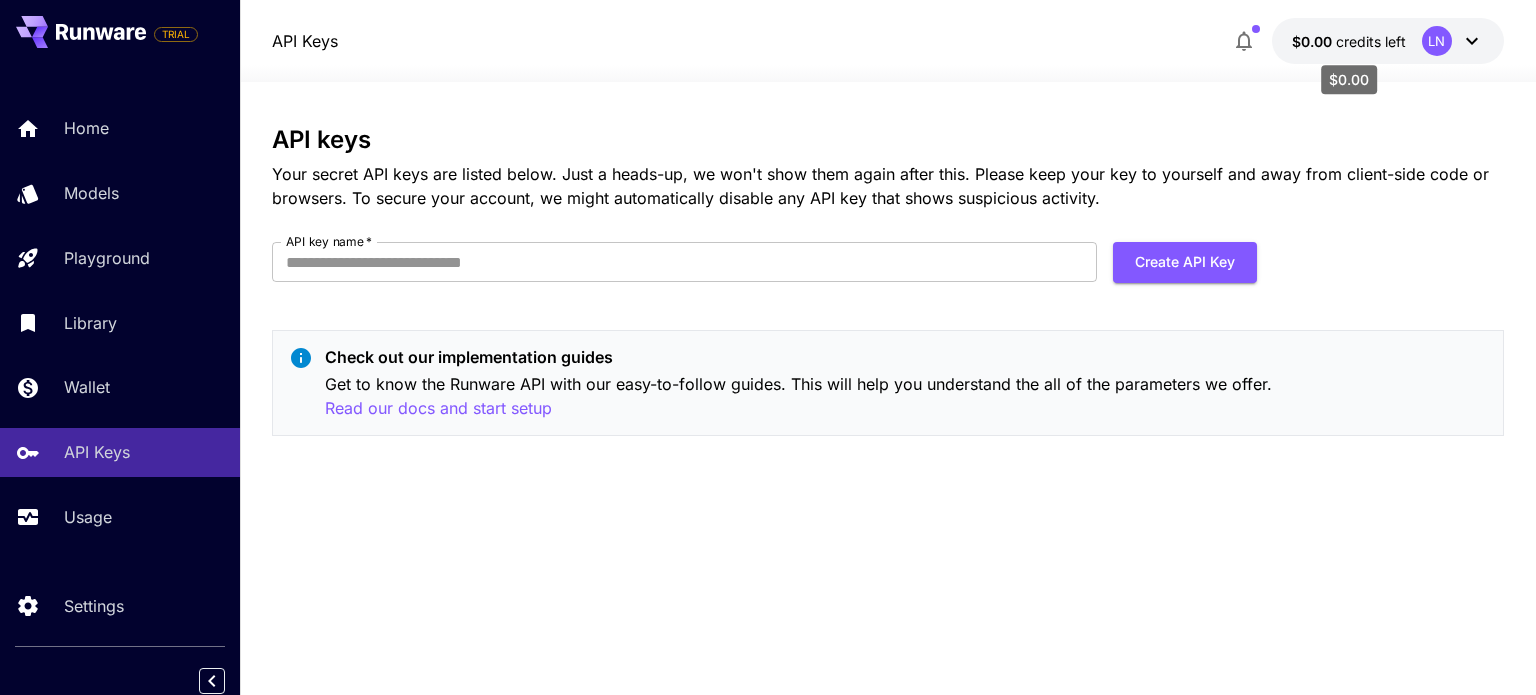 click on "$0.00" at bounding box center (1314, 41) 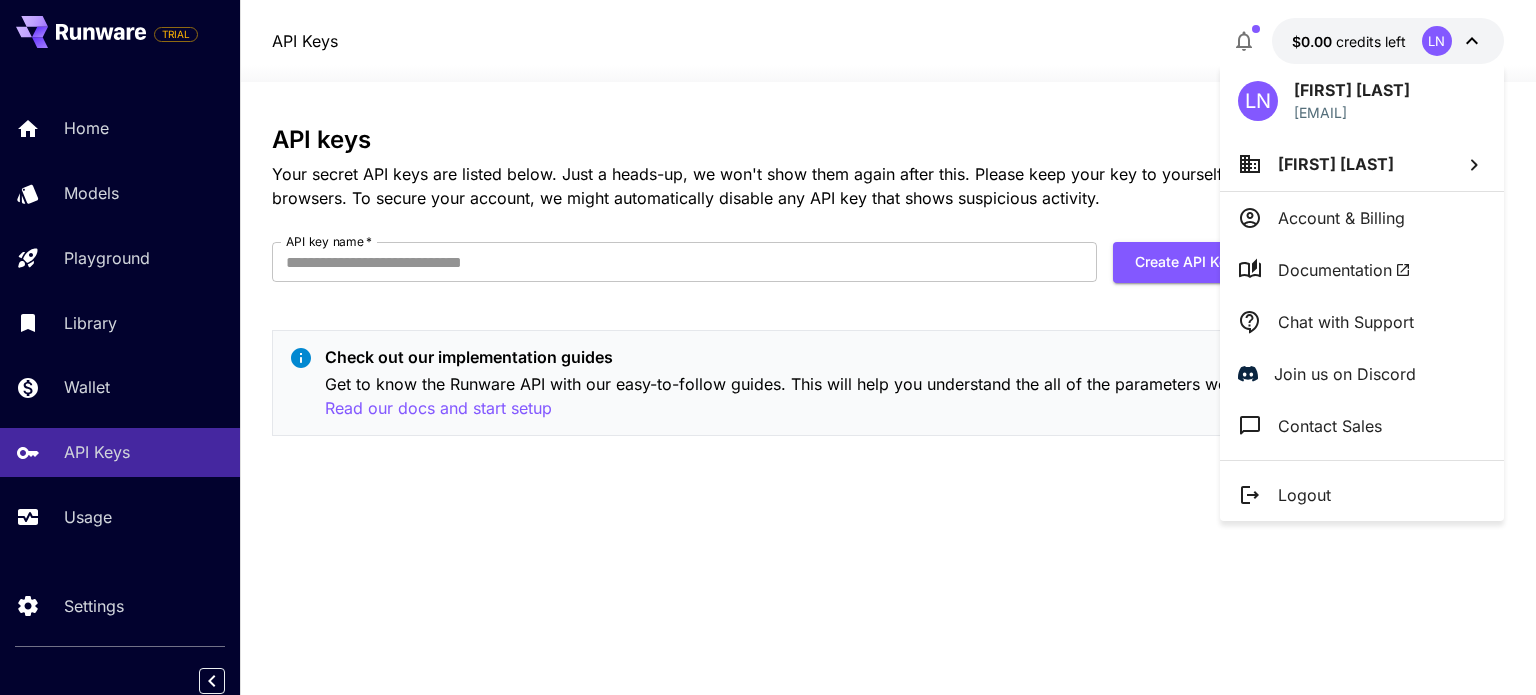 click at bounding box center (768, 347) 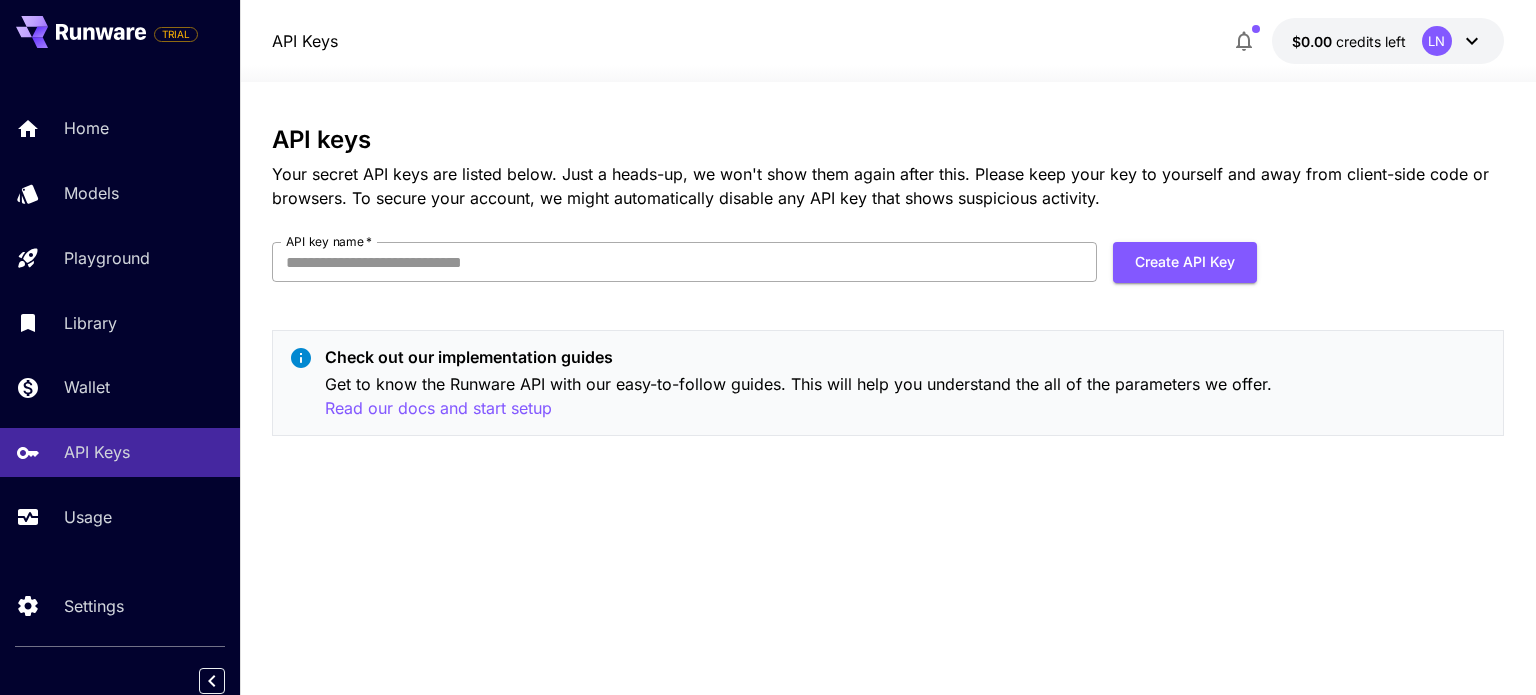 click on "API key name   *" at bounding box center (684, 262) 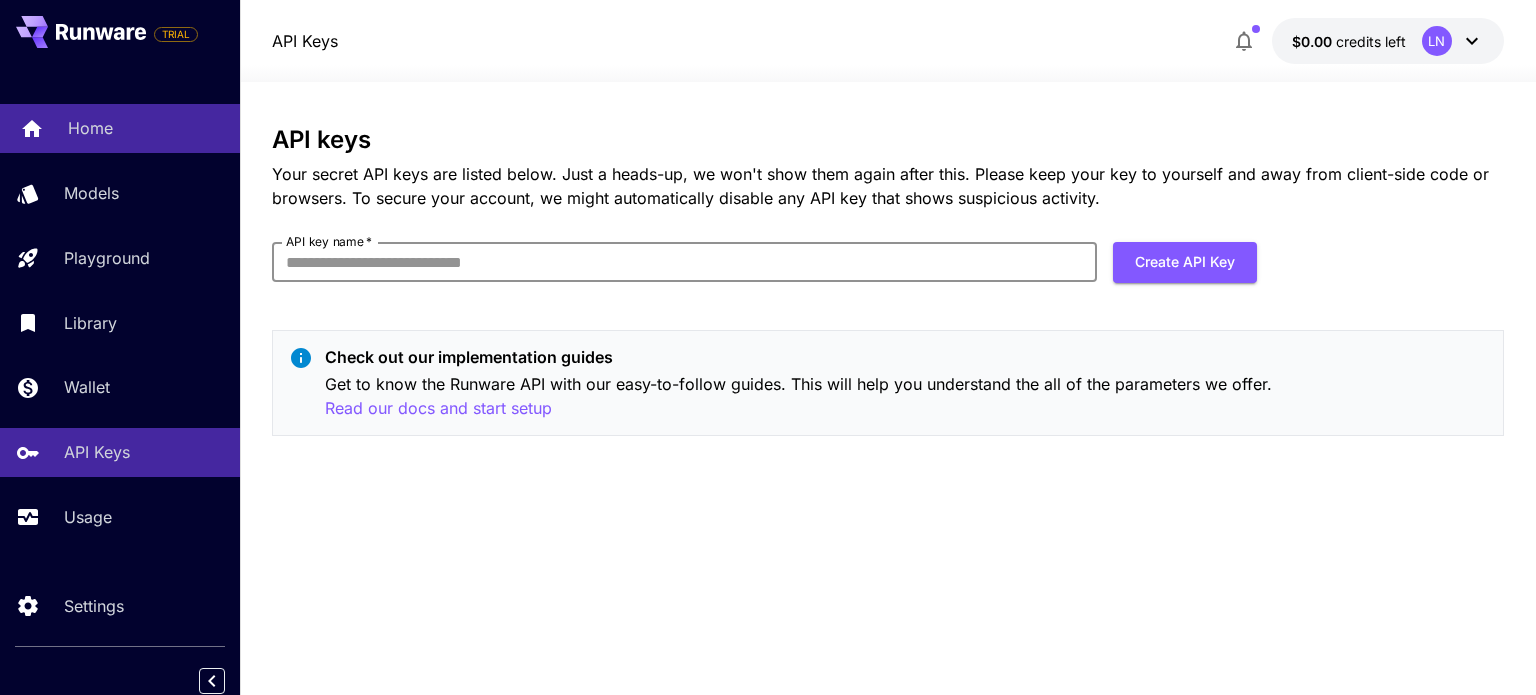 click on "Home" at bounding box center (90, 128) 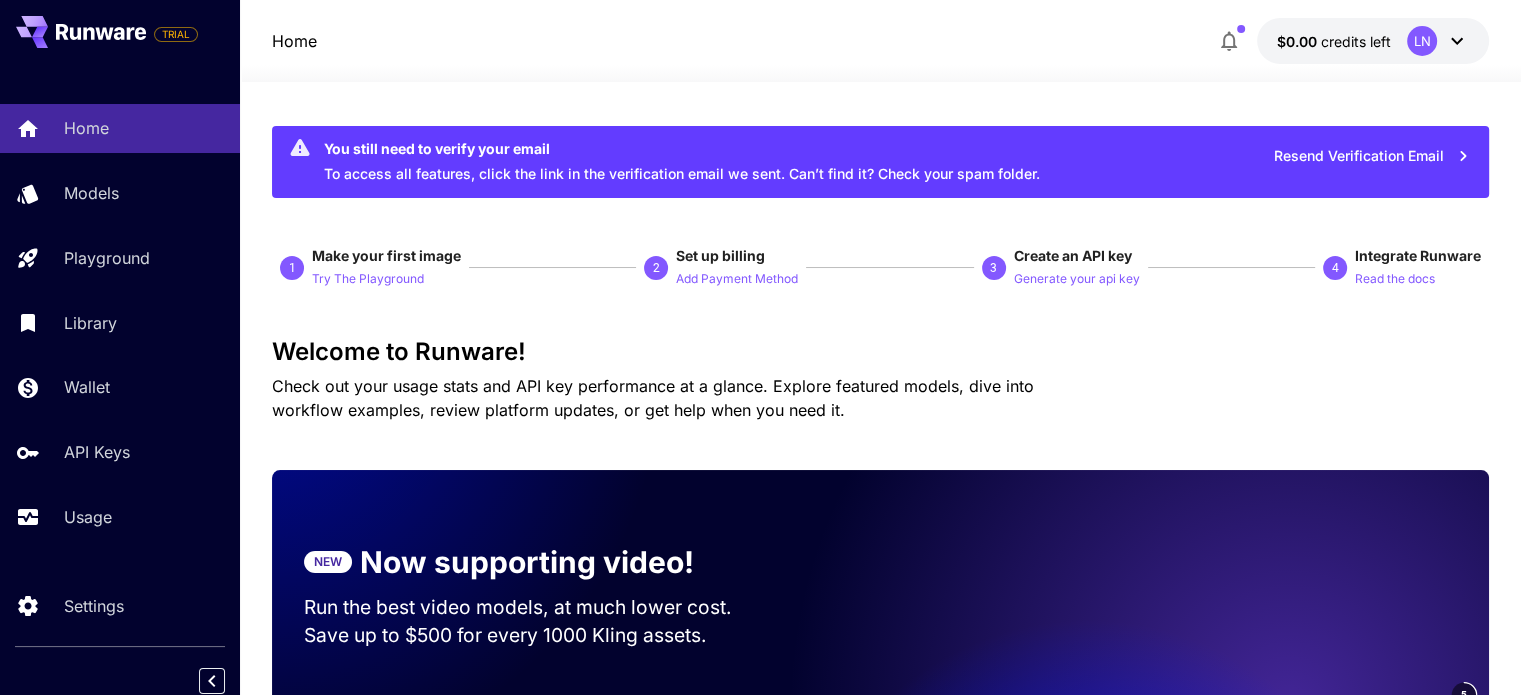 click on "1 Make your first image Try The Playground" at bounding box center (370, 268) 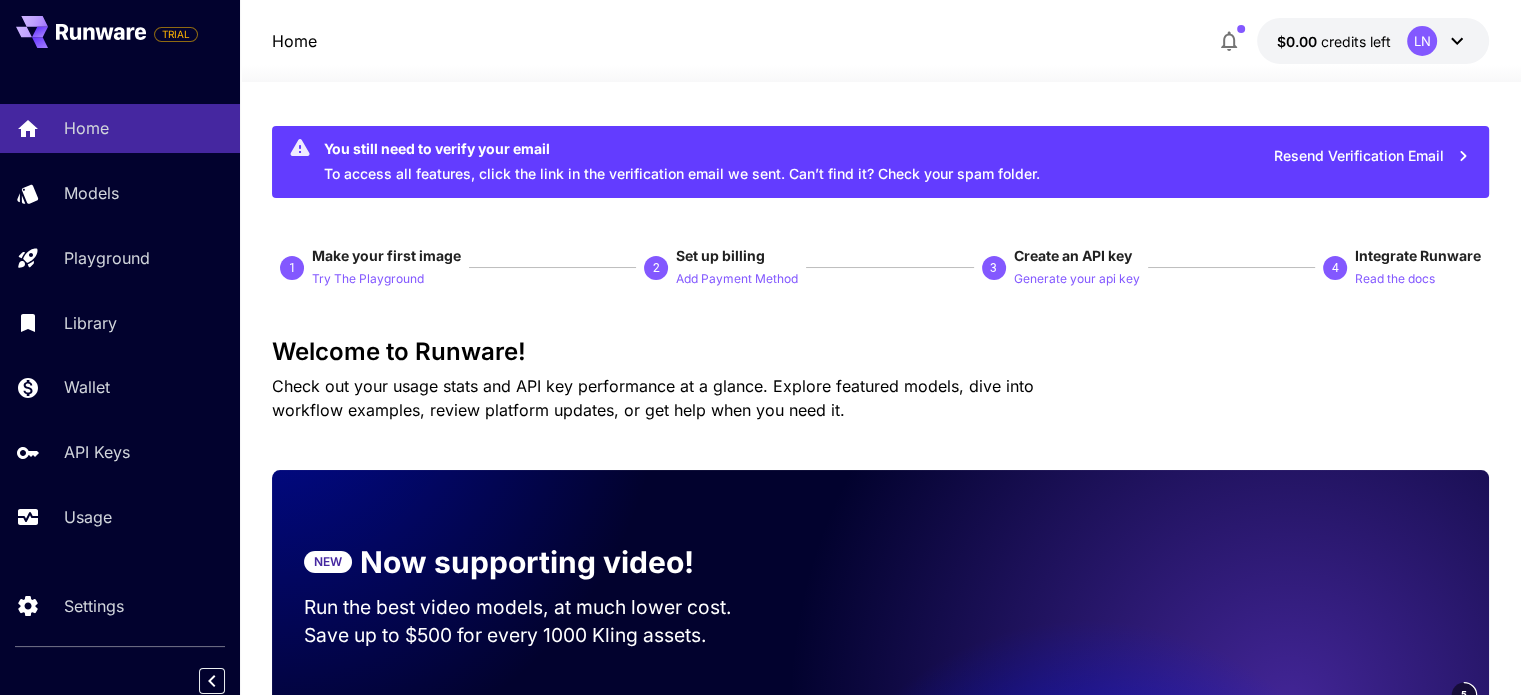 click on "1" at bounding box center [292, 268] 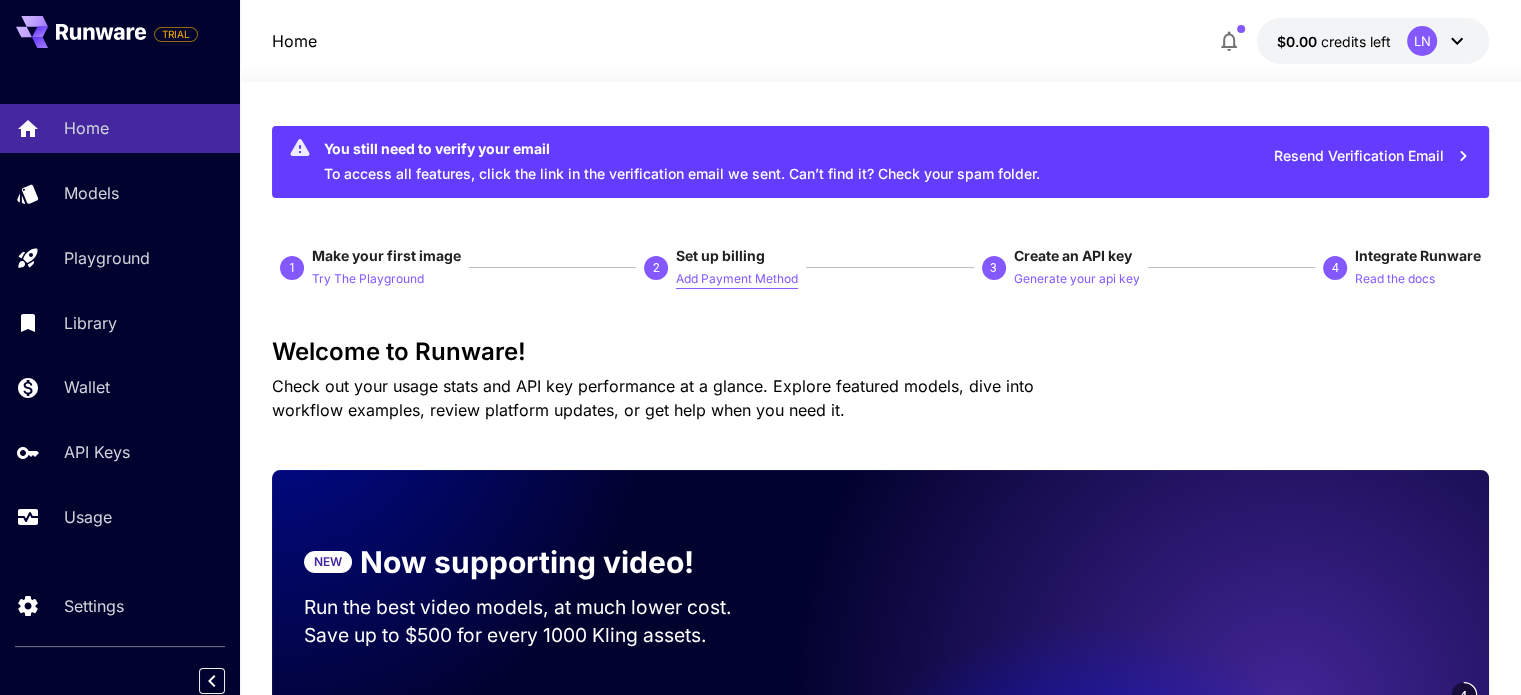 click on "Add Payment Method" at bounding box center (737, 279) 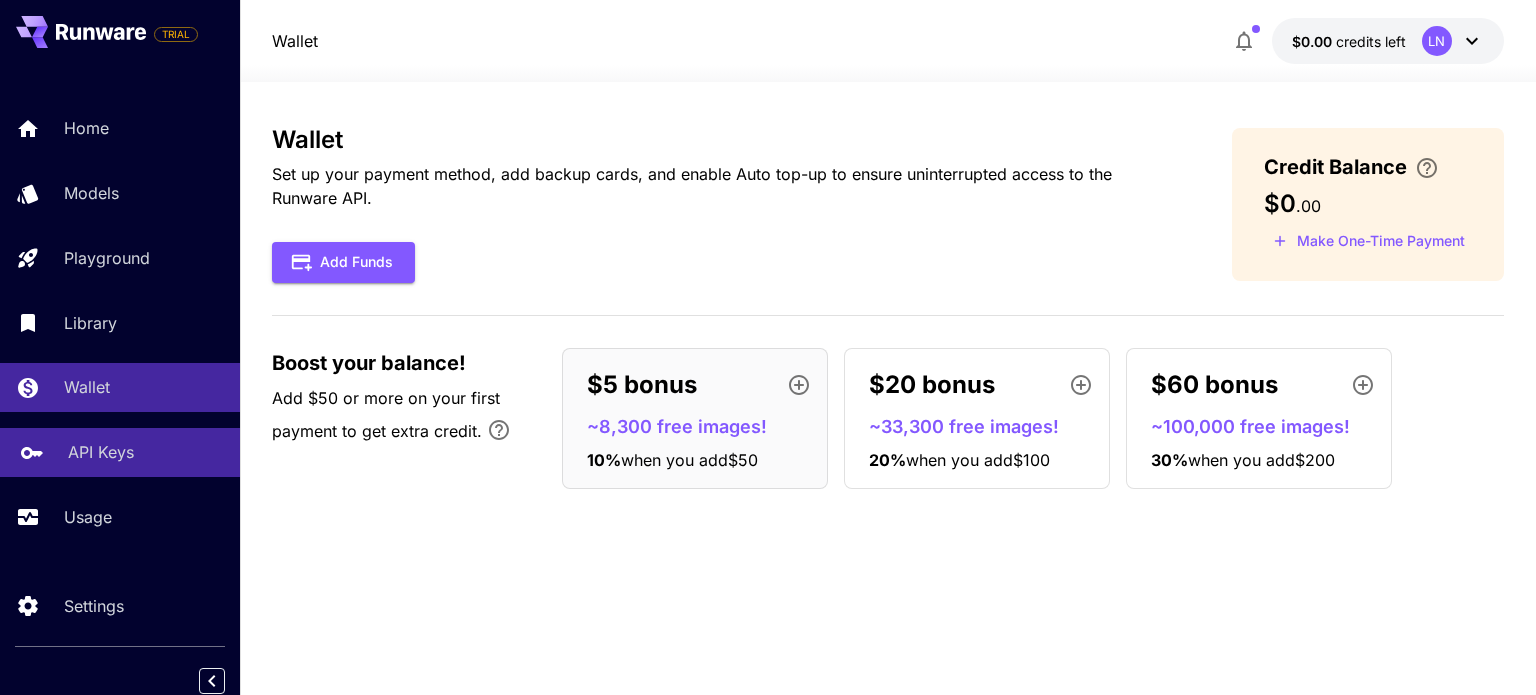 click on "API Keys" at bounding box center [120, 452] 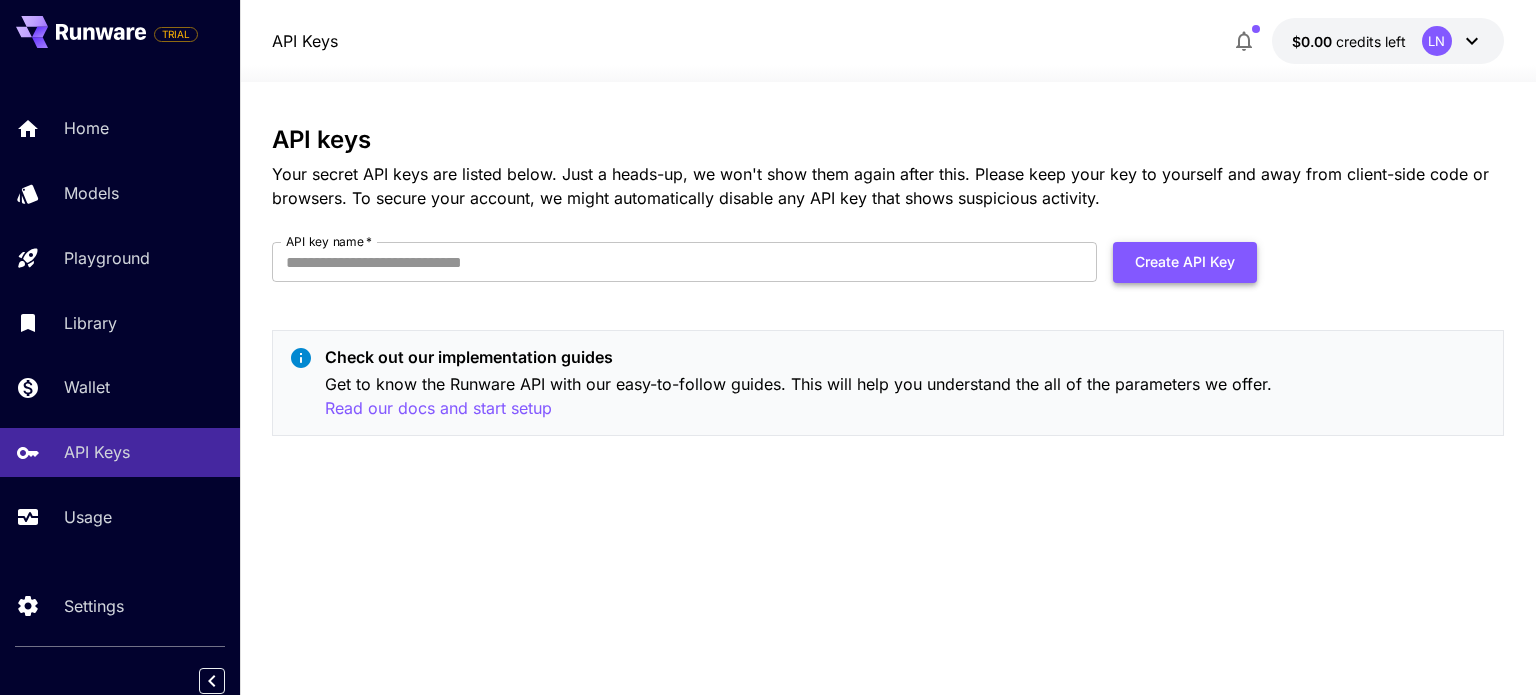 click on "Create API Key" at bounding box center (1185, 262) 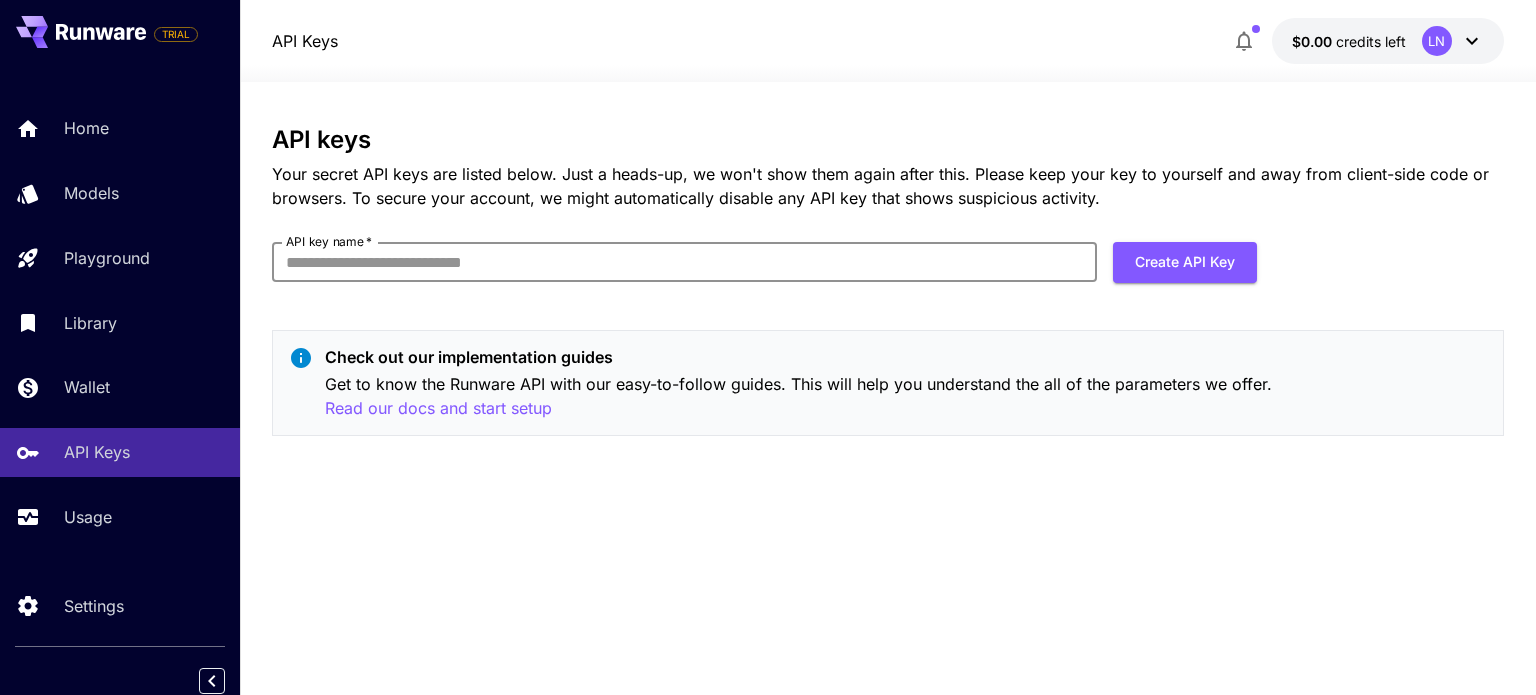 click on "API key name   *" at bounding box center [684, 262] 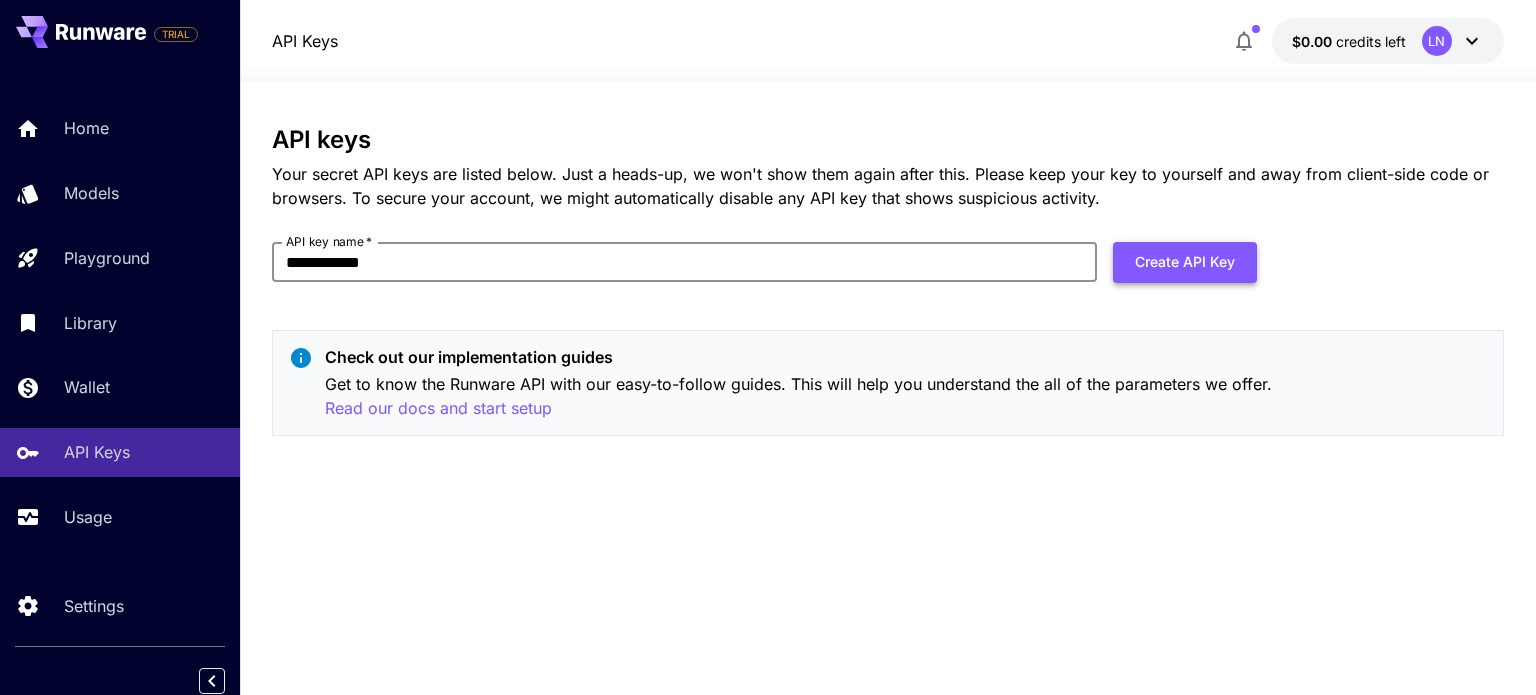 type on "**********" 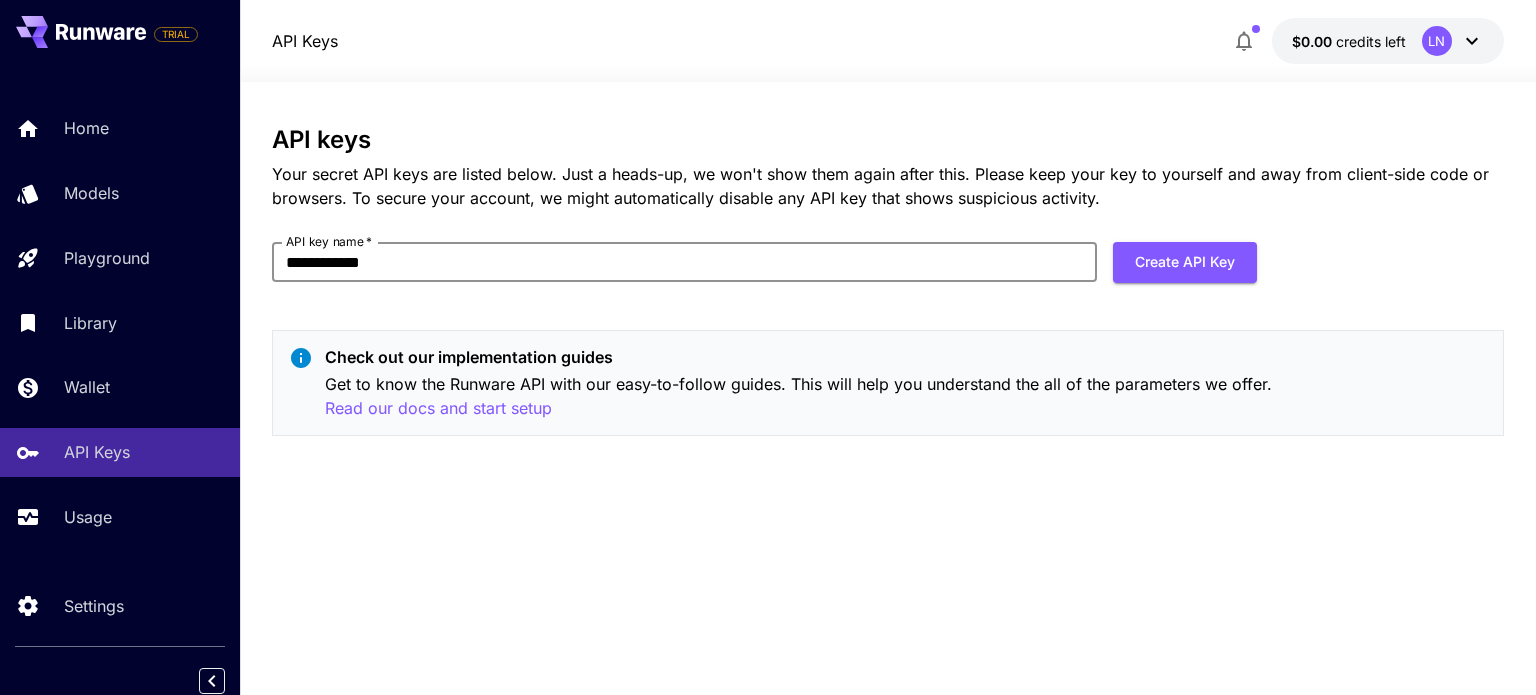 click on "Create API Key" at bounding box center [1185, 262] 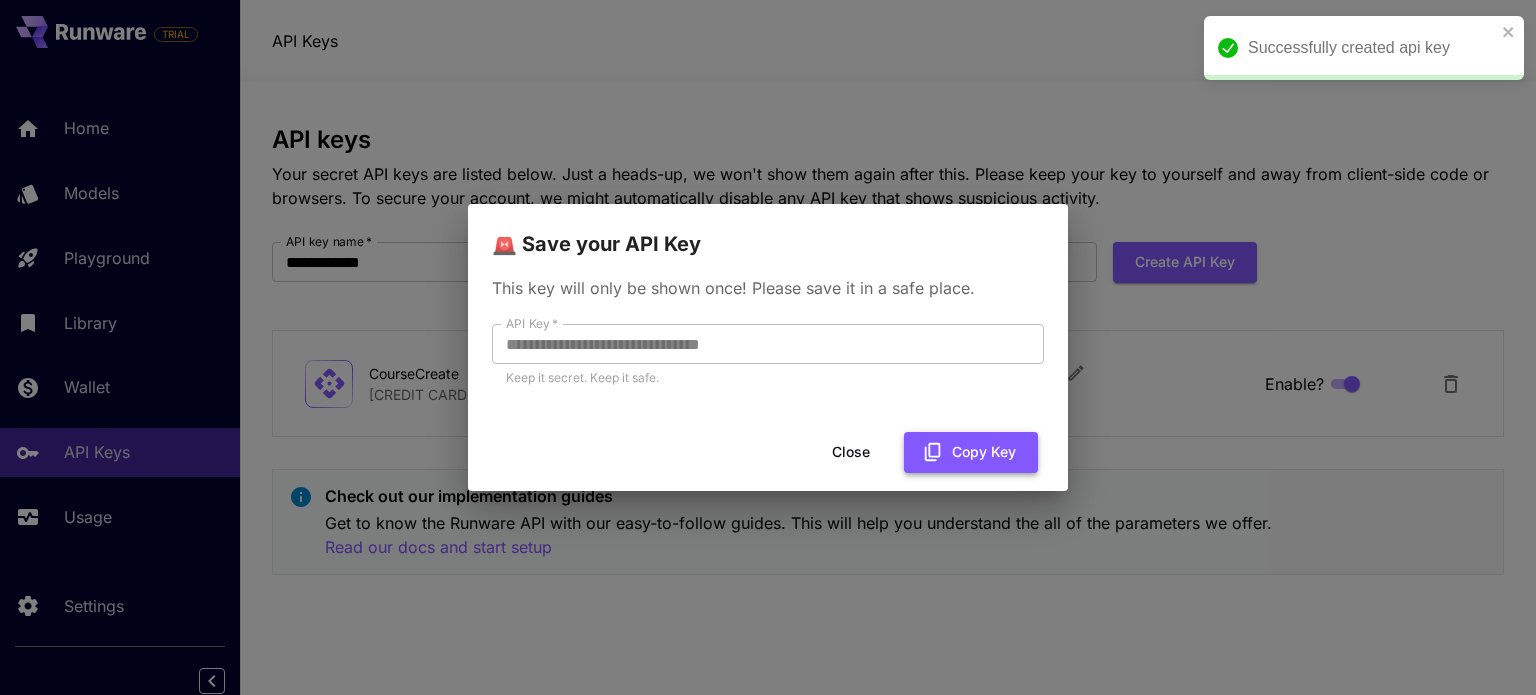 click on "Copy Key" at bounding box center (971, 452) 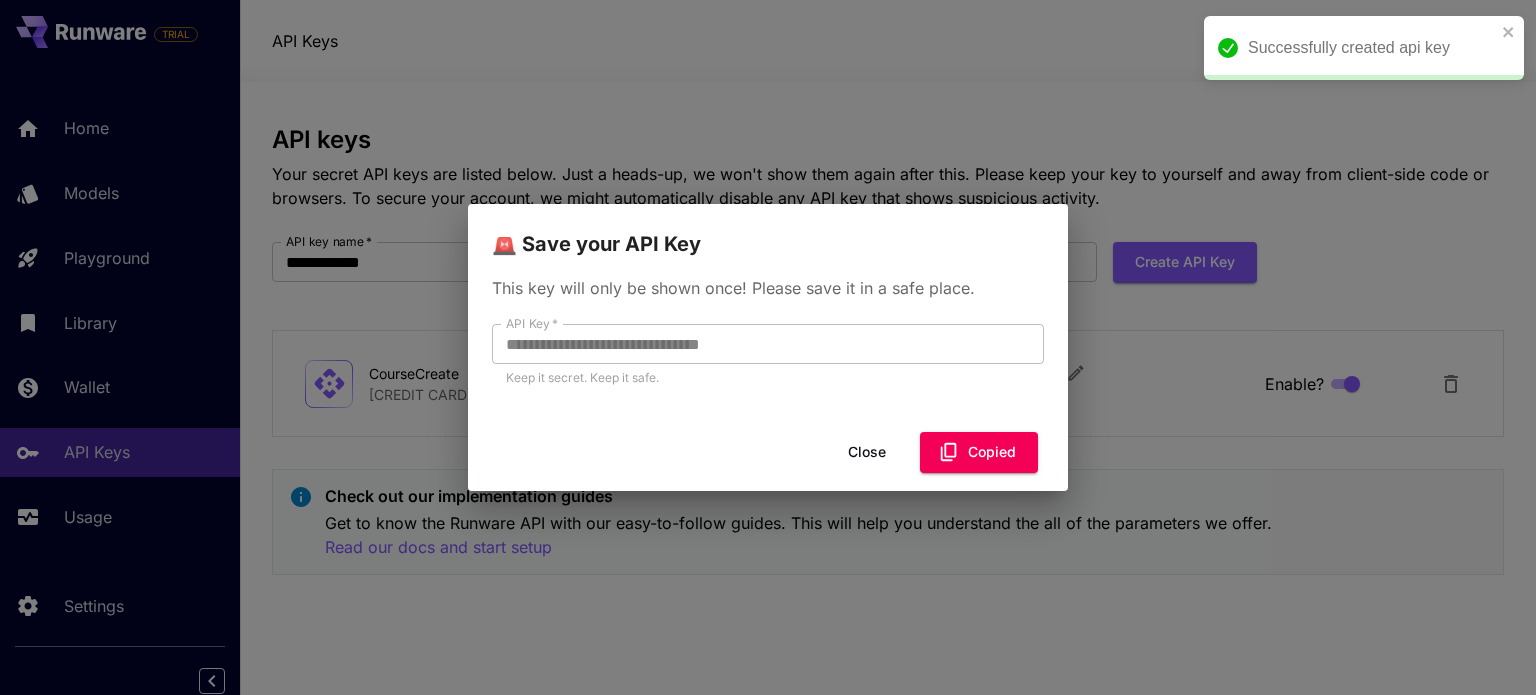 type 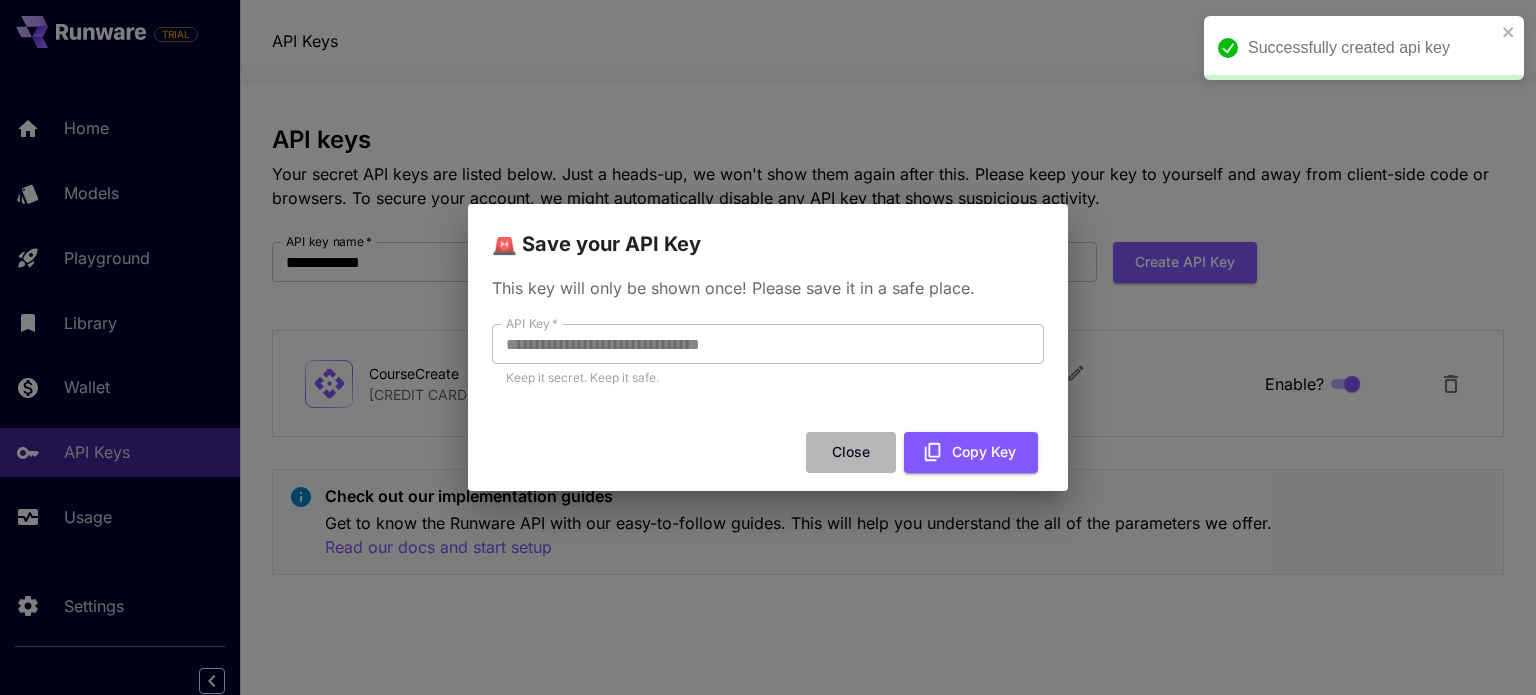 click on "Close" at bounding box center (851, 452) 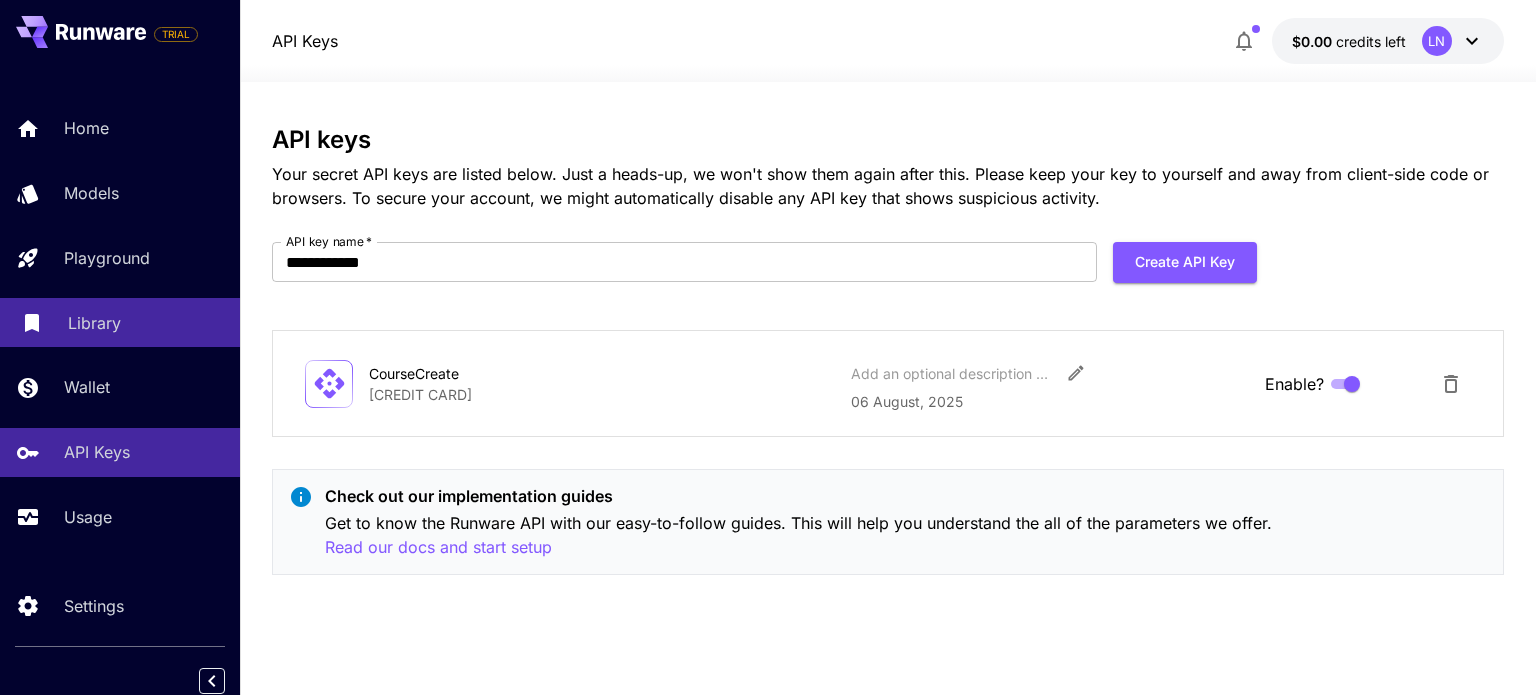 click on "Library" at bounding box center [120, 322] 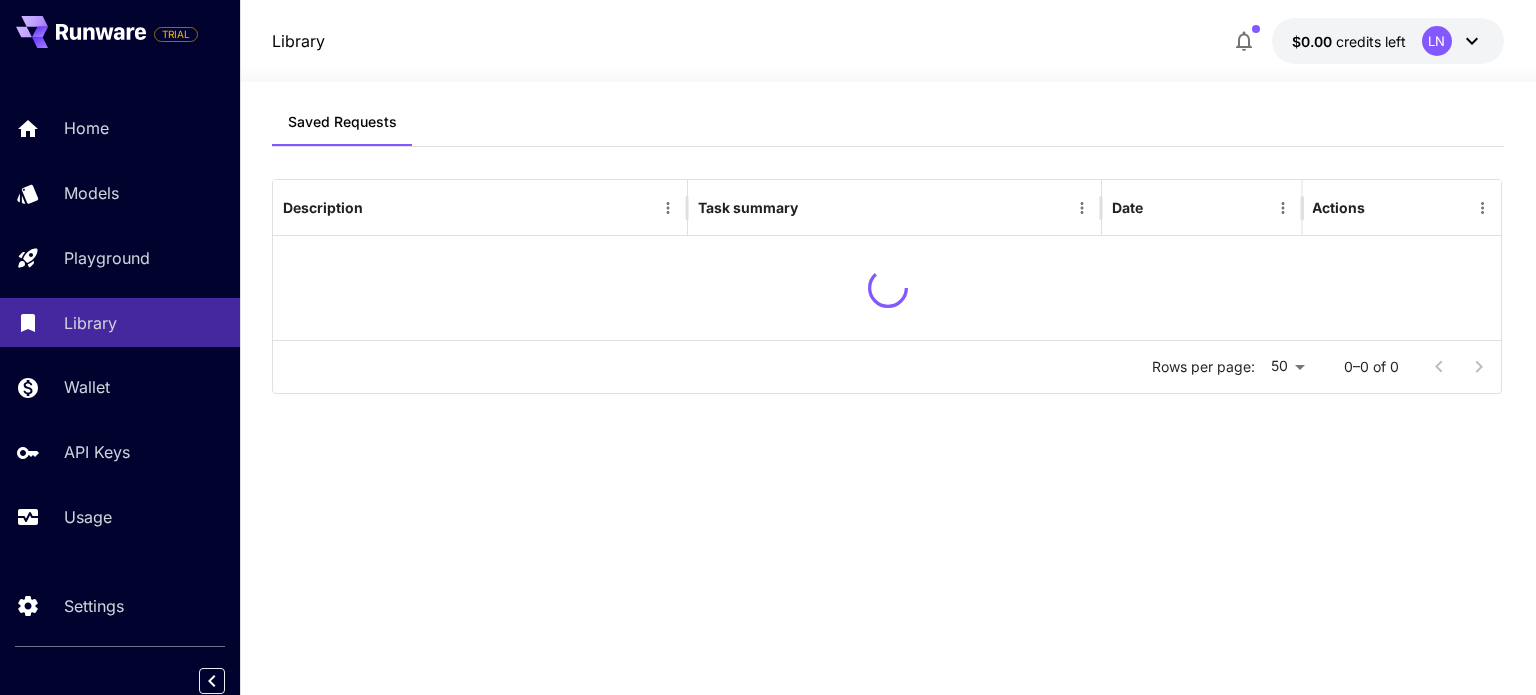 click on "Home Models Playground Library Wallet API Keys Usage" at bounding box center (120, 322) 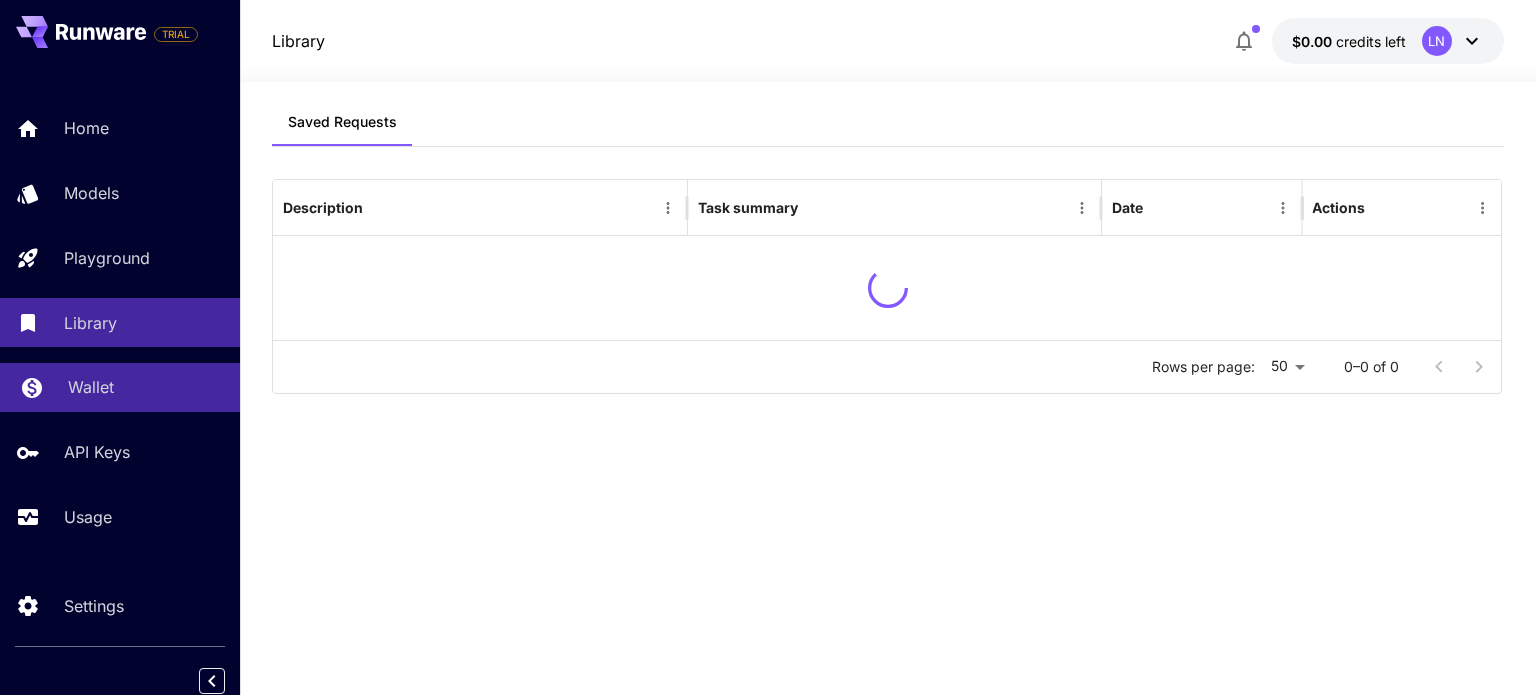 click on "Wallet" at bounding box center (120, 387) 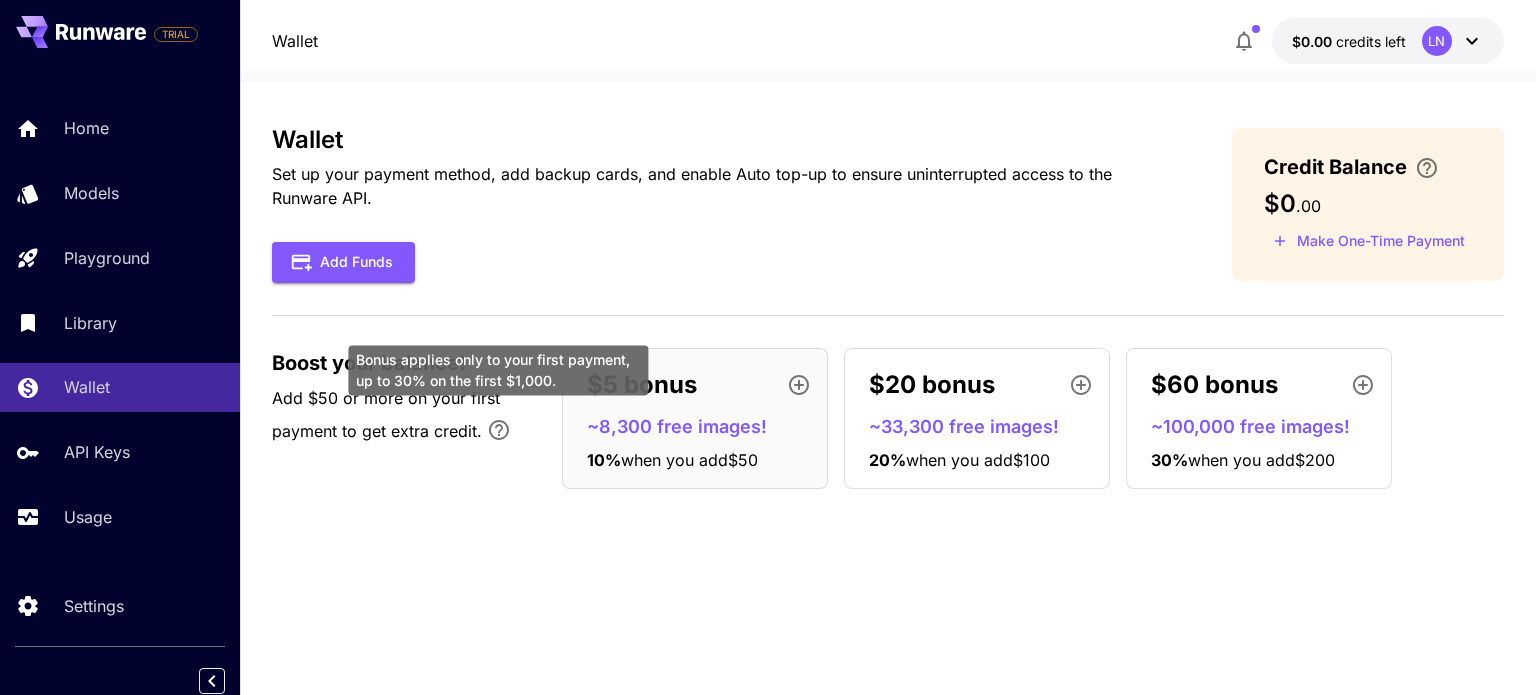 click 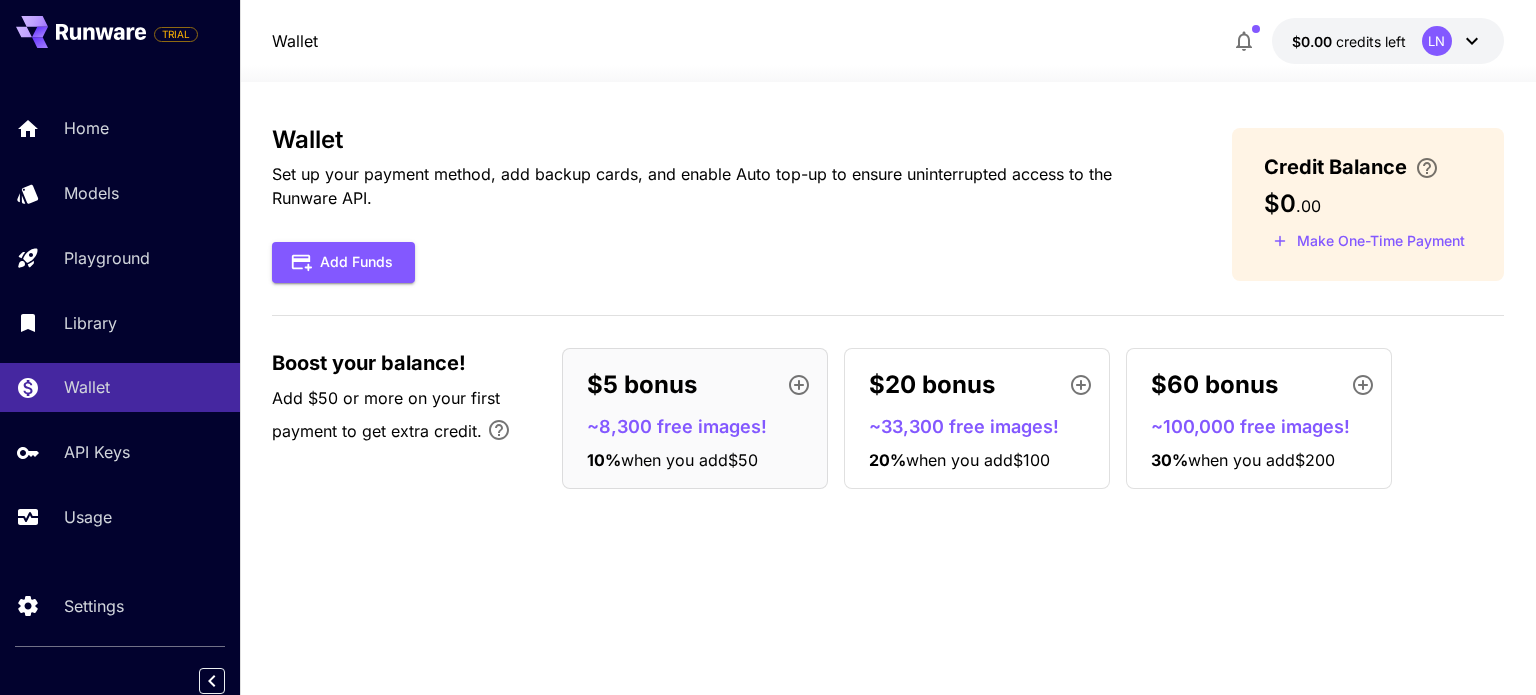 click on "Boost your balance! Add $50 or more on your first payment to get extra credit. $5 bonus ~8,300 free images!   10 %  when you add  $50 $20 bonus ~33,300 free images!   20 %  when you add  $100 $60 bonus ~100,000 free images!   30 %  when you add  $200" at bounding box center [887, 418] 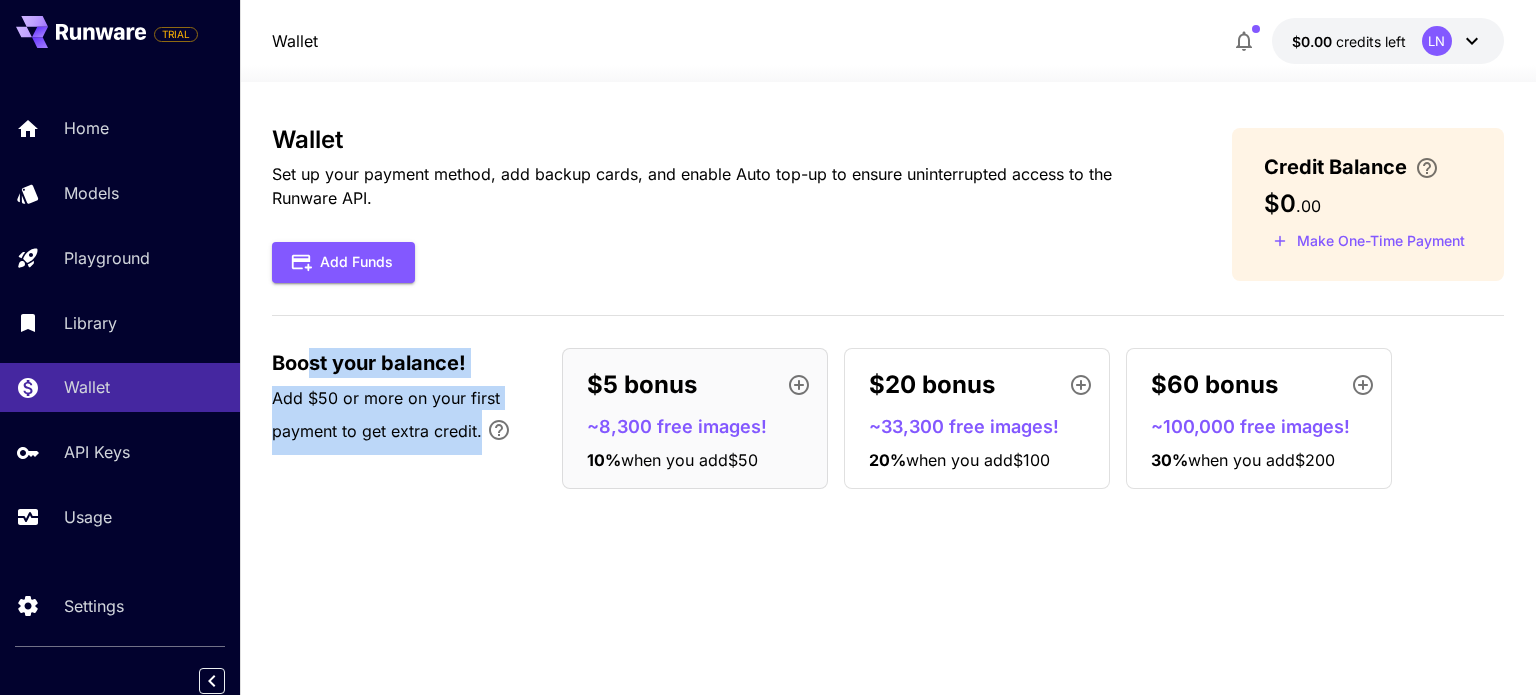 drag, startPoint x: 509, startPoint y: 463, endPoint x: 306, endPoint y: 376, distance: 220.85742 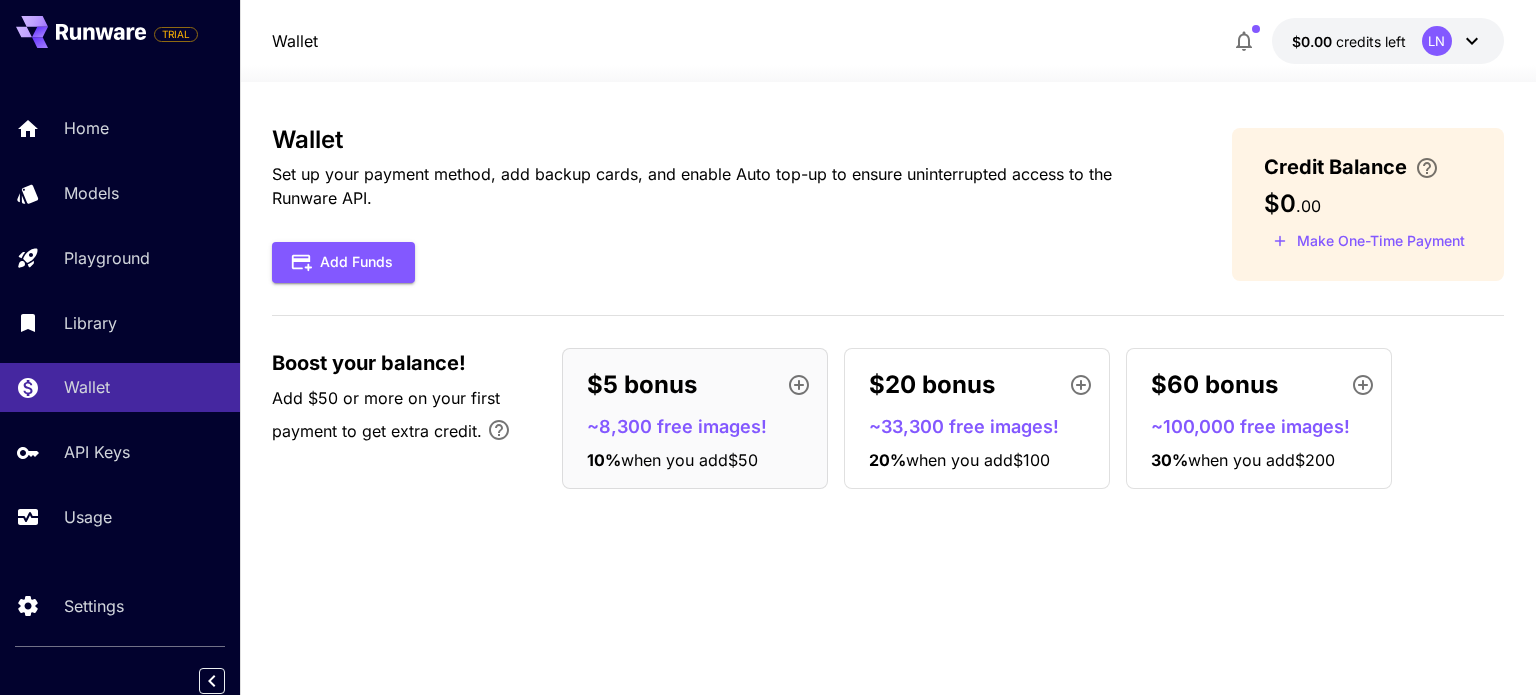 click on "Wallet Set up your payment method, add backup cards, and enable Auto top-up to ensure uninterrupted access to the Runware API. Add Funds Credit Balance $0 . 00 Make One-Time Payment Boost your balance! Add $50 or more on your first payment to get extra credit. $5 bonus ~8,300 free images!   10 %  when you add  $50 $20 bonus ~33,300 free images!   20 %  when you add  $100 $60 bonus ~100,000 free images!   30 %  when you add  $200" at bounding box center [887, 388] 